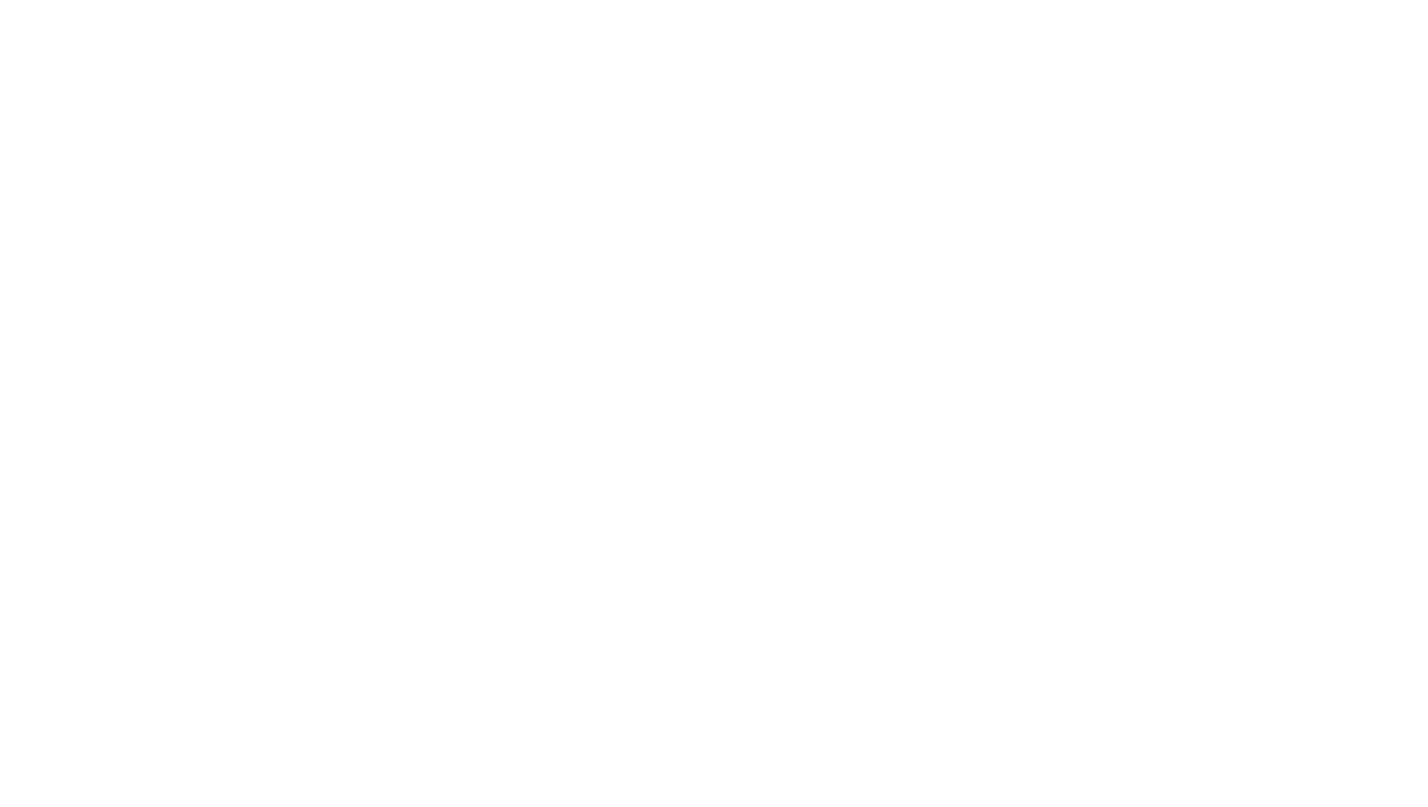 scroll, scrollTop: 0, scrollLeft: 0, axis: both 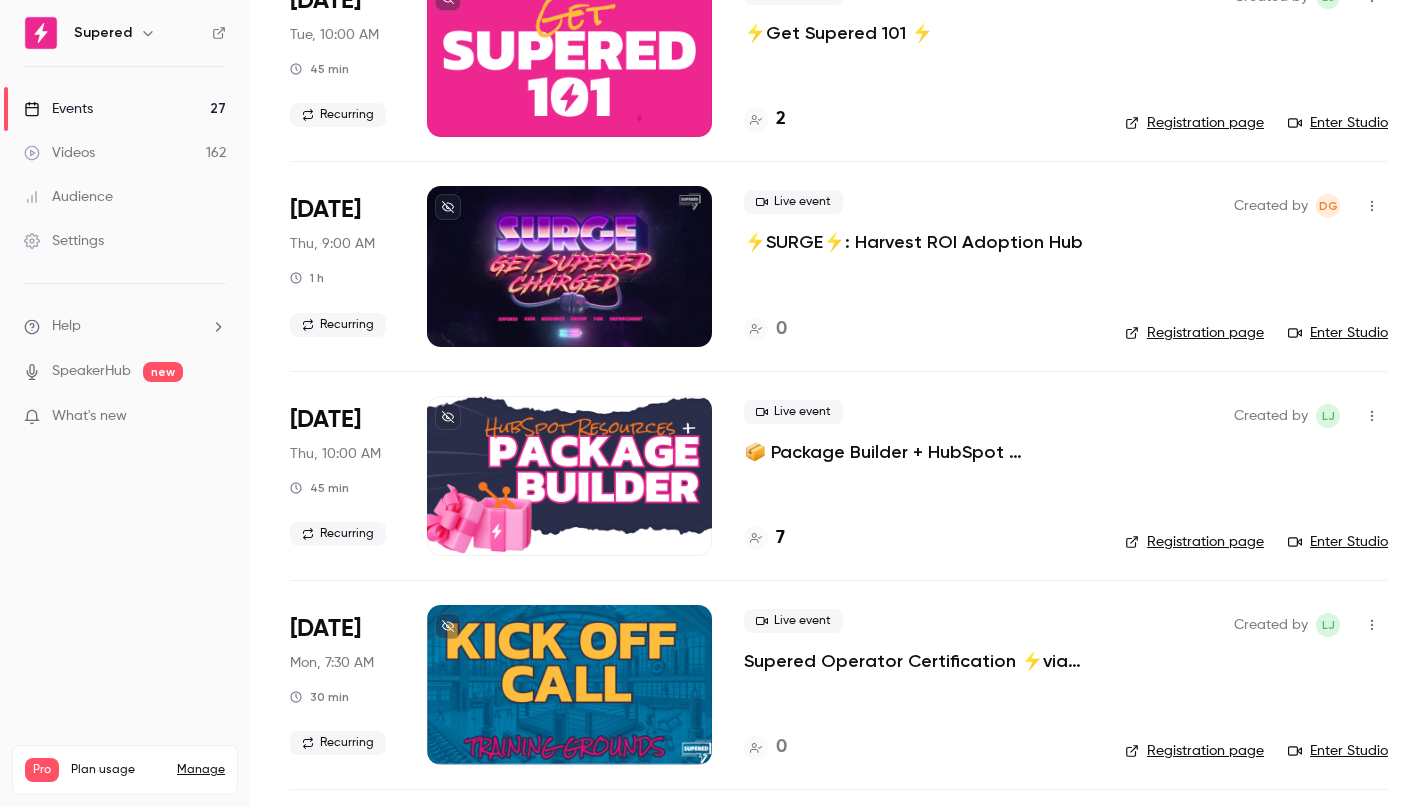 click on "⚡️SURGE⚡️: Harvest ROI Adoption Hub" at bounding box center (913, 242) 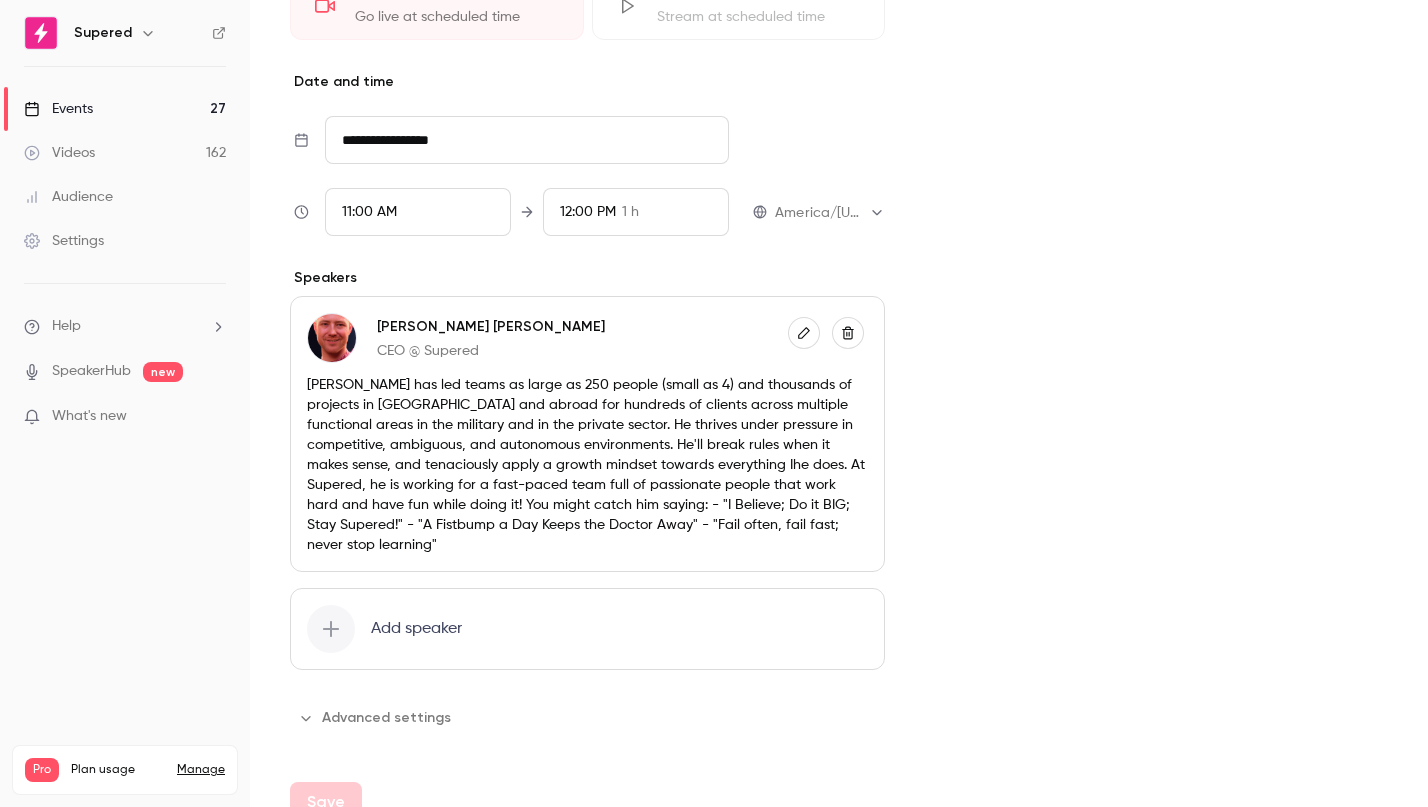 scroll, scrollTop: 631, scrollLeft: 0, axis: vertical 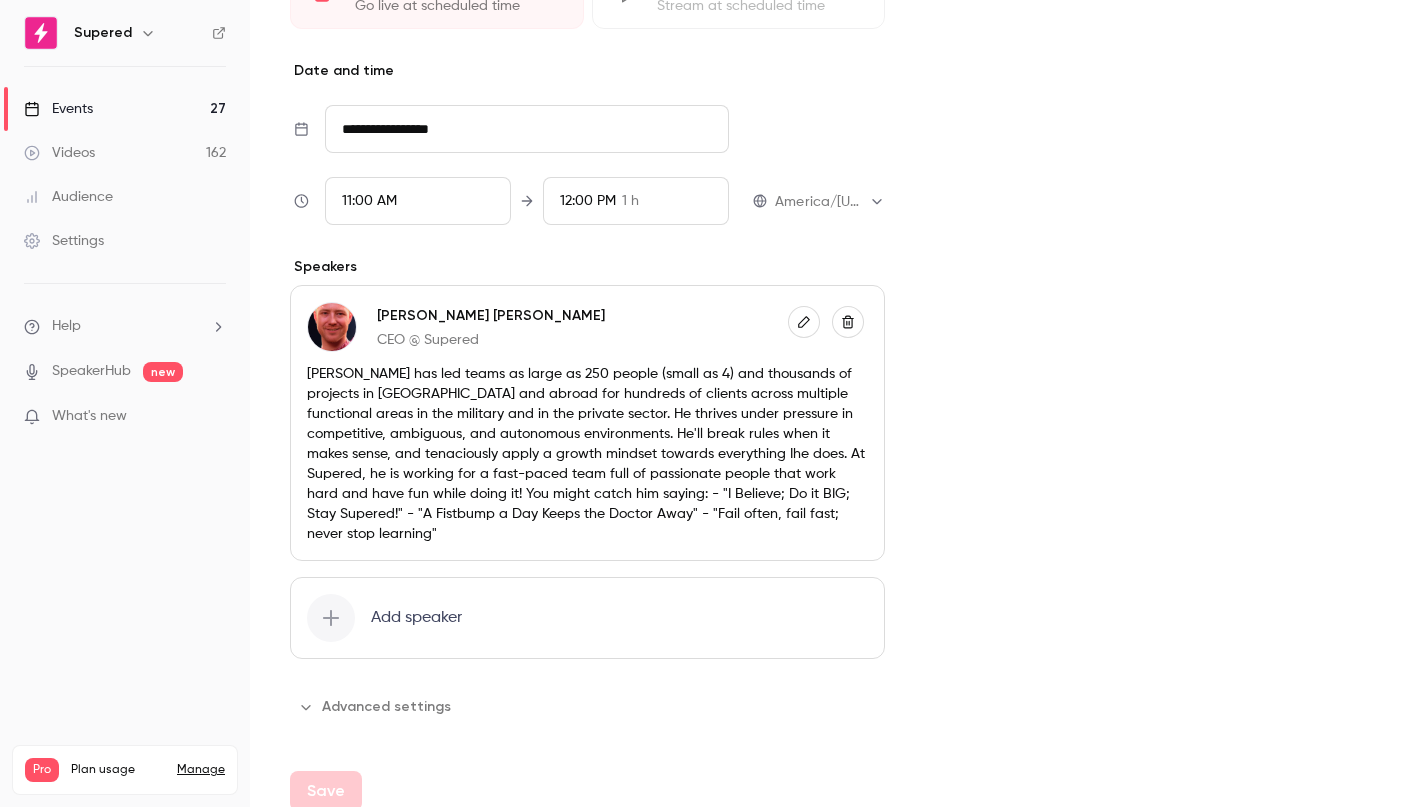 click 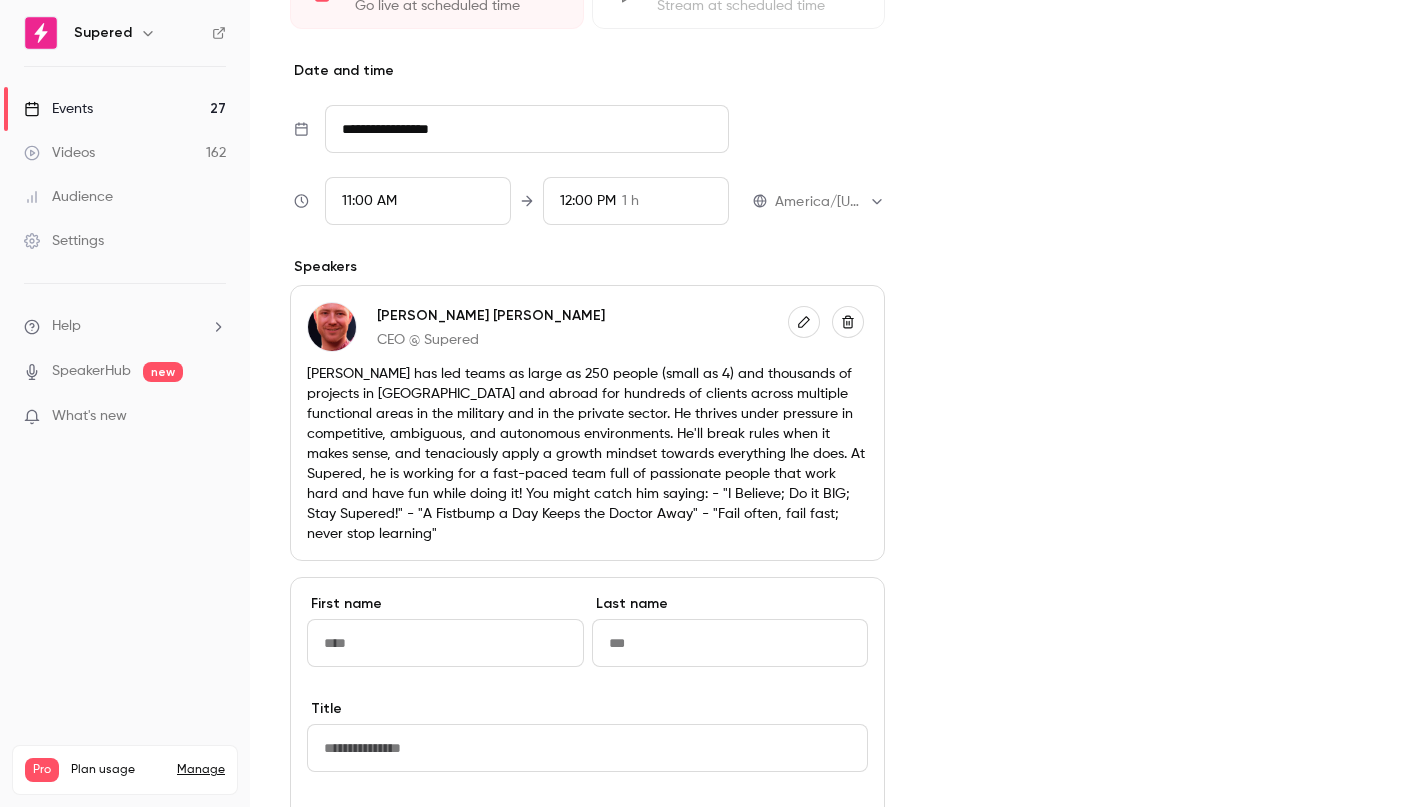 click at bounding box center [445, 643] 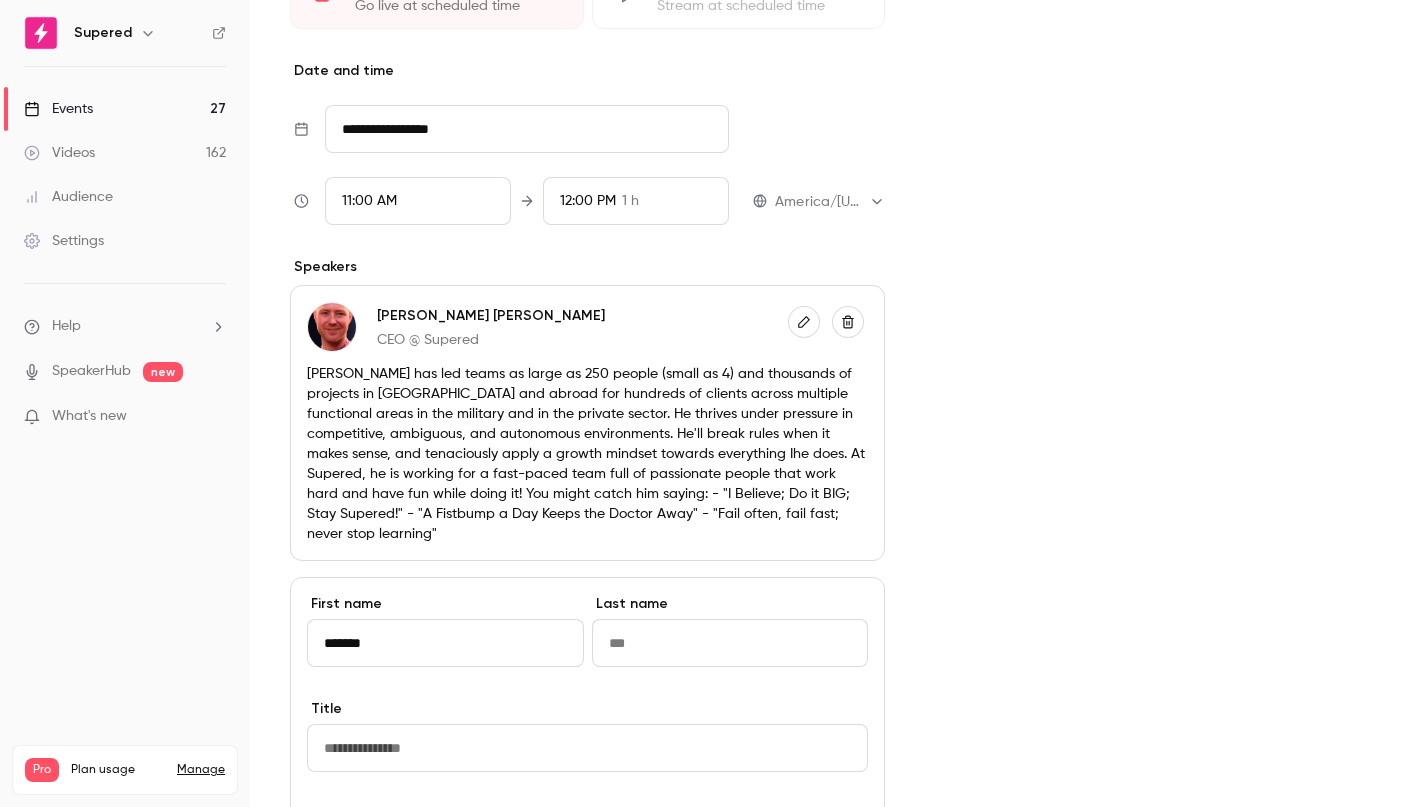 type on "*******" 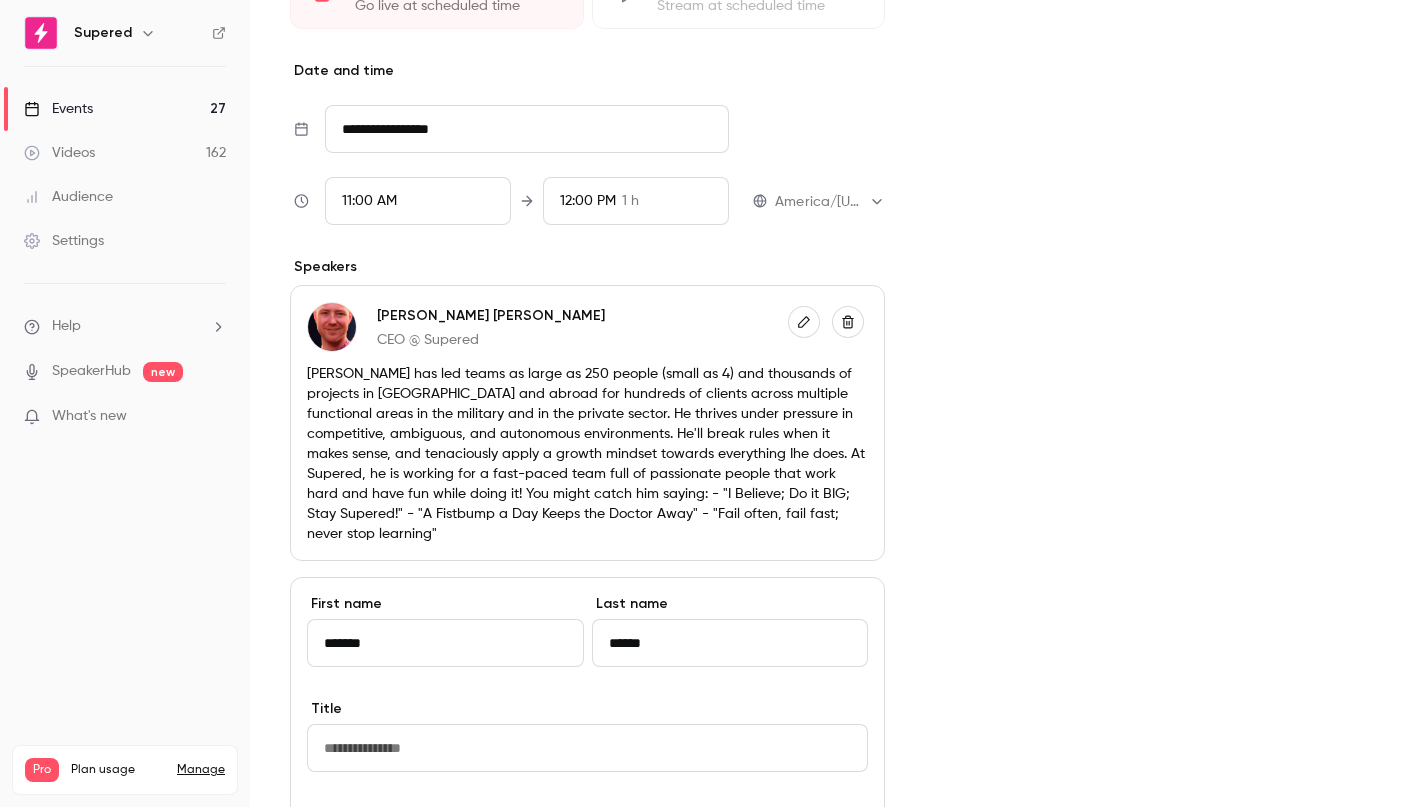 type on "******" 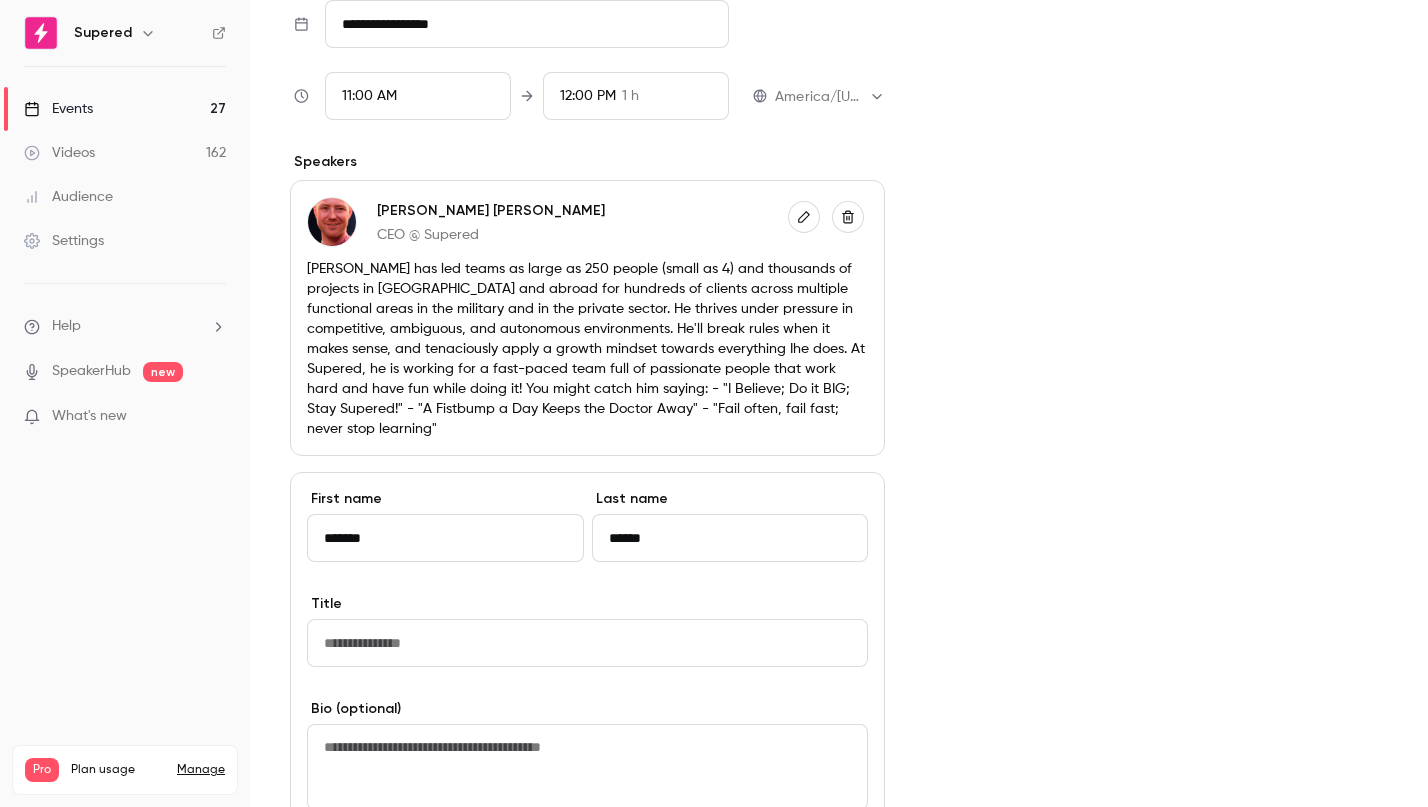 scroll, scrollTop: 764, scrollLeft: 0, axis: vertical 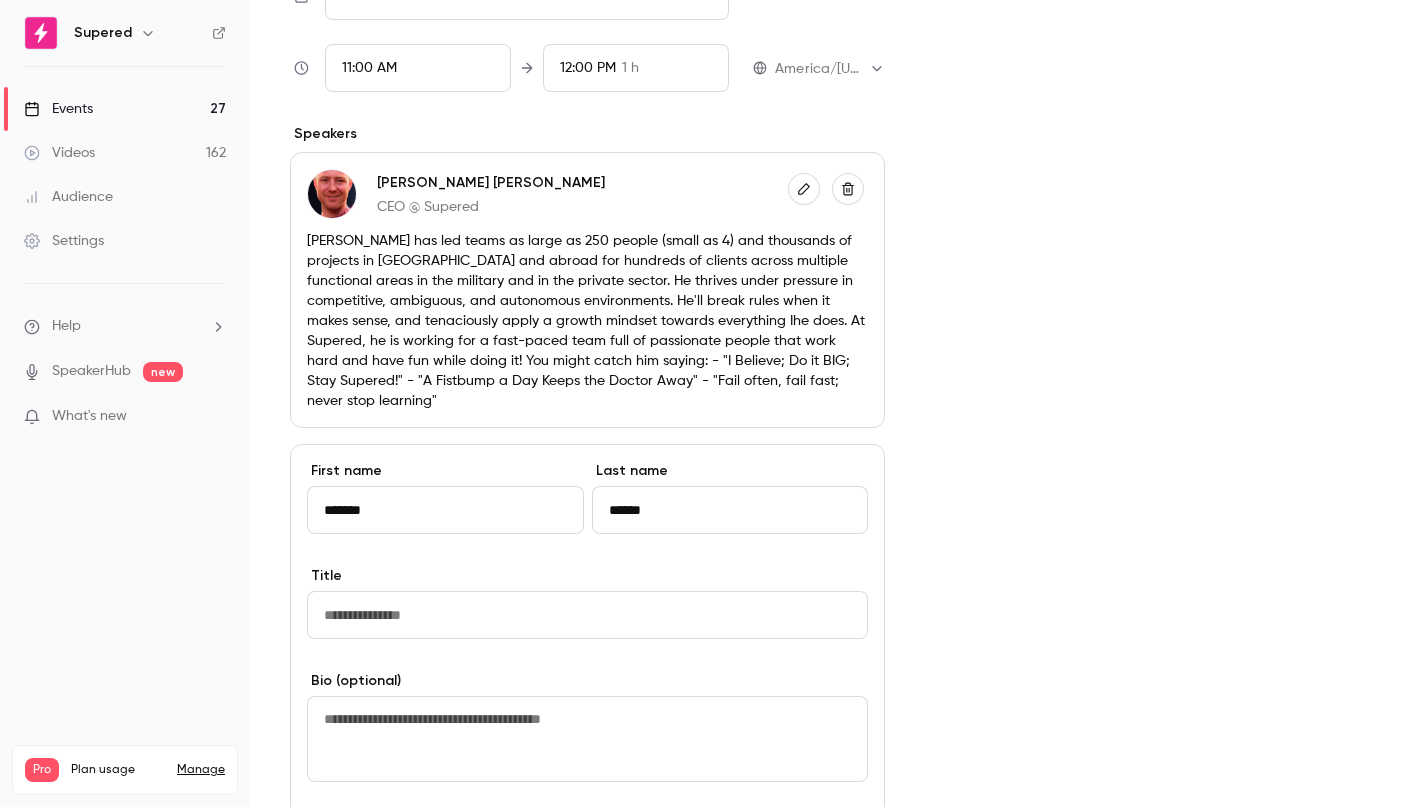 click at bounding box center [587, 615] 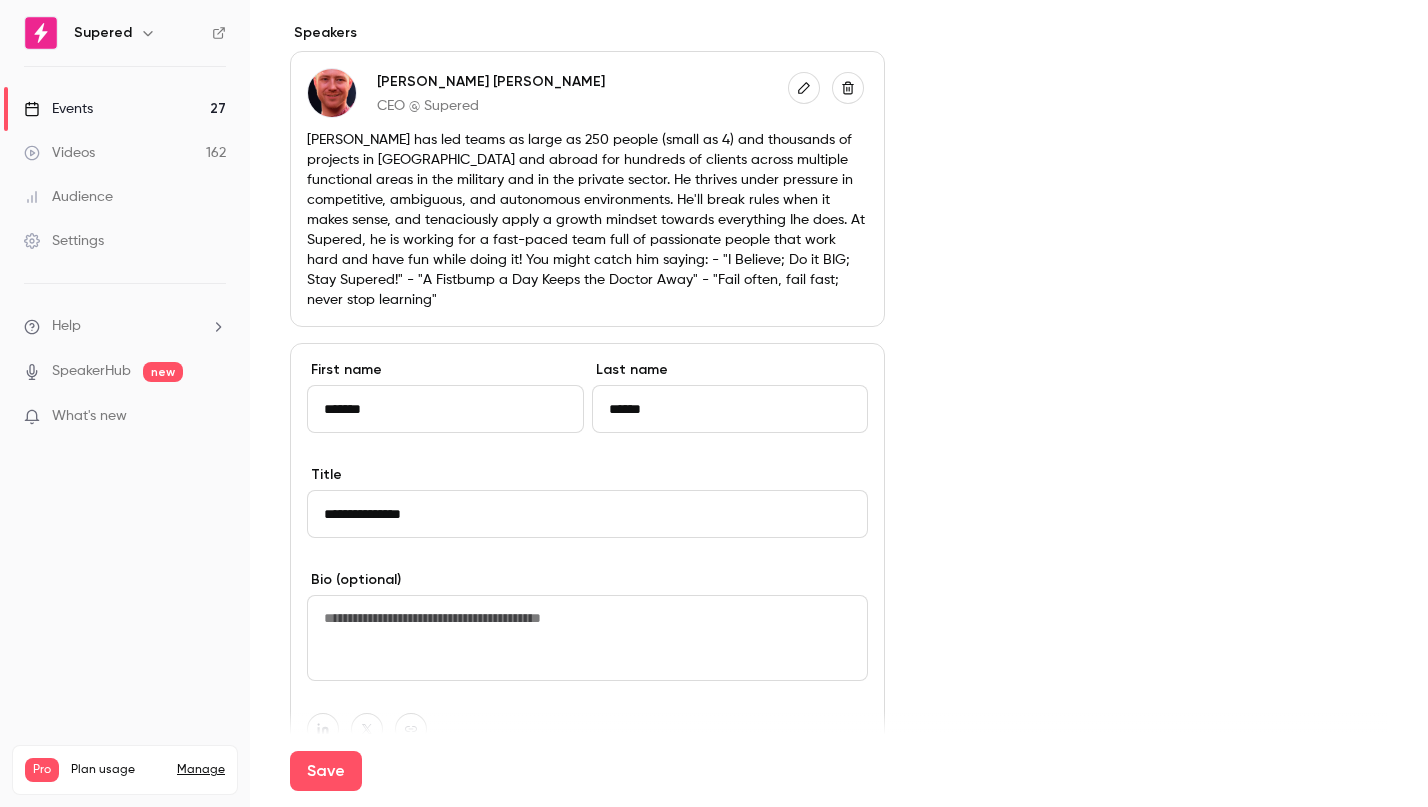 scroll, scrollTop: 891, scrollLeft: 0, axis: vertical 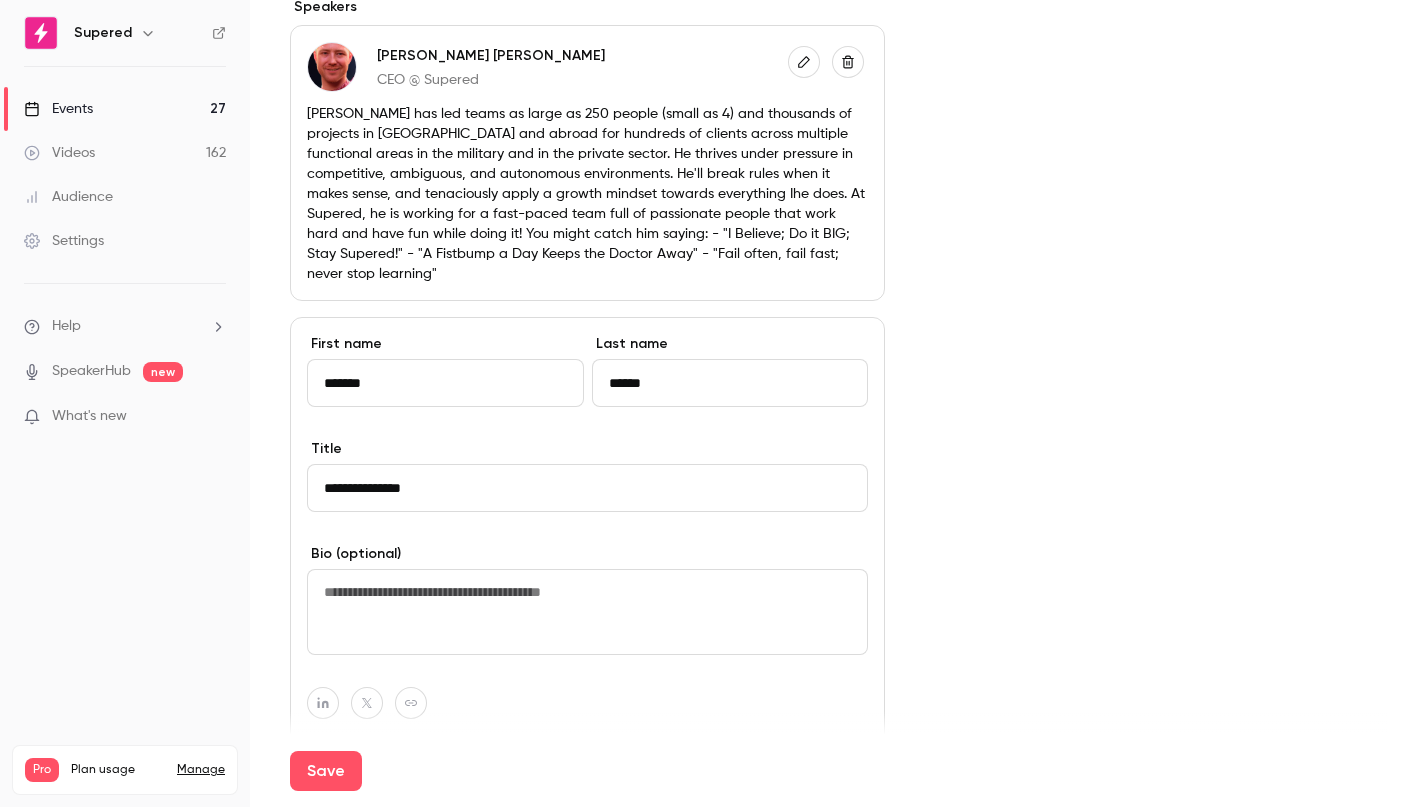 type on "**********" 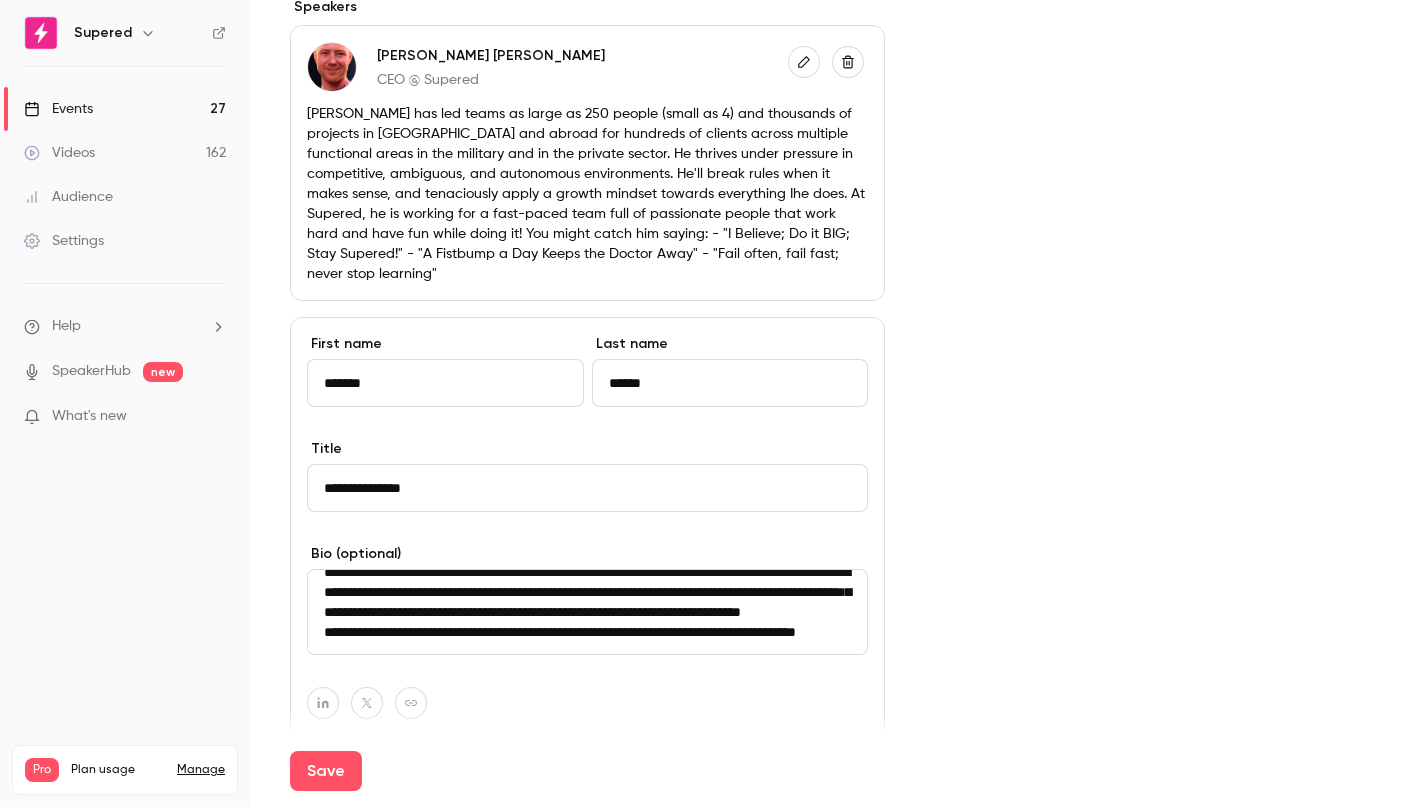 scroll, scrollTop: 155, scrollLeft: 0, axis: vertical 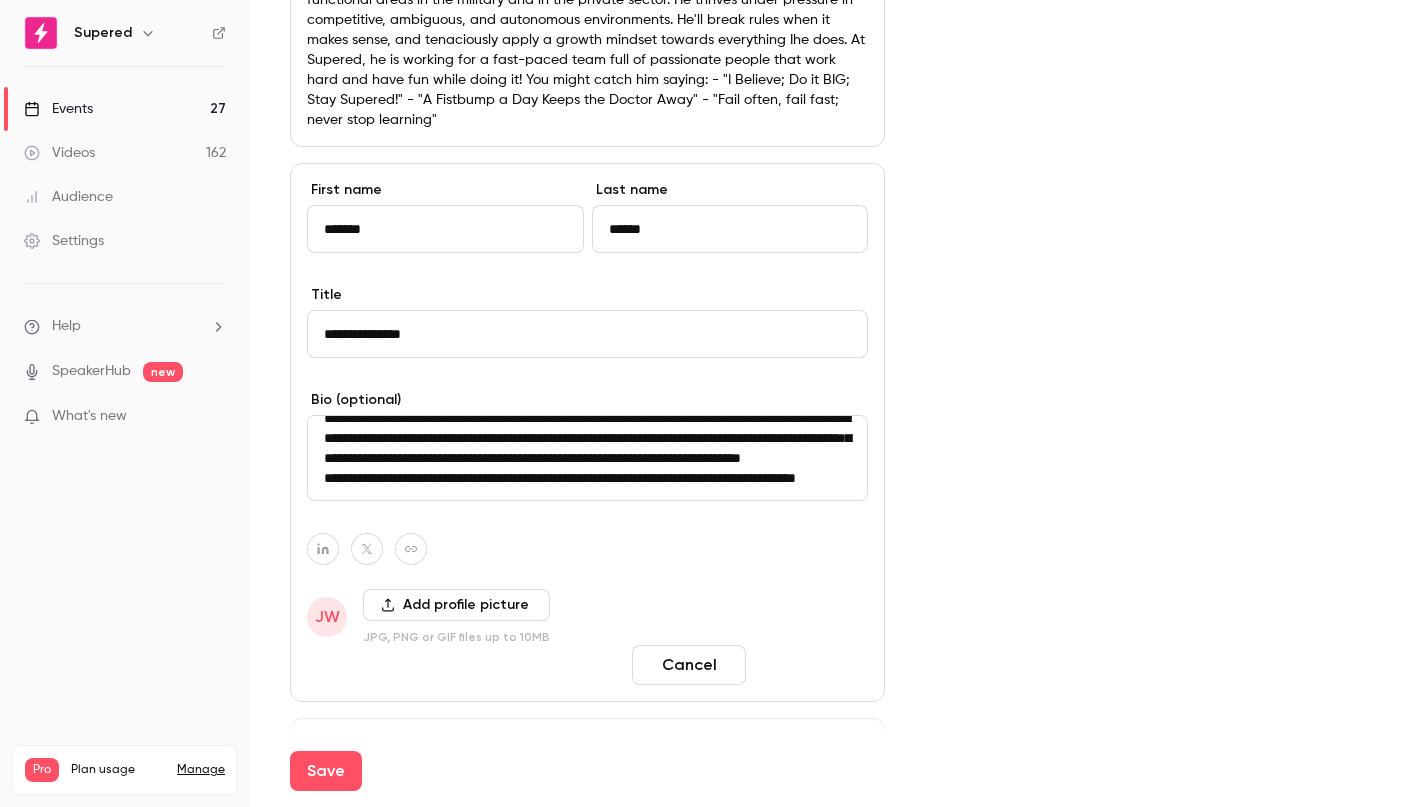click on "Done" at bounding box center [811, 665] 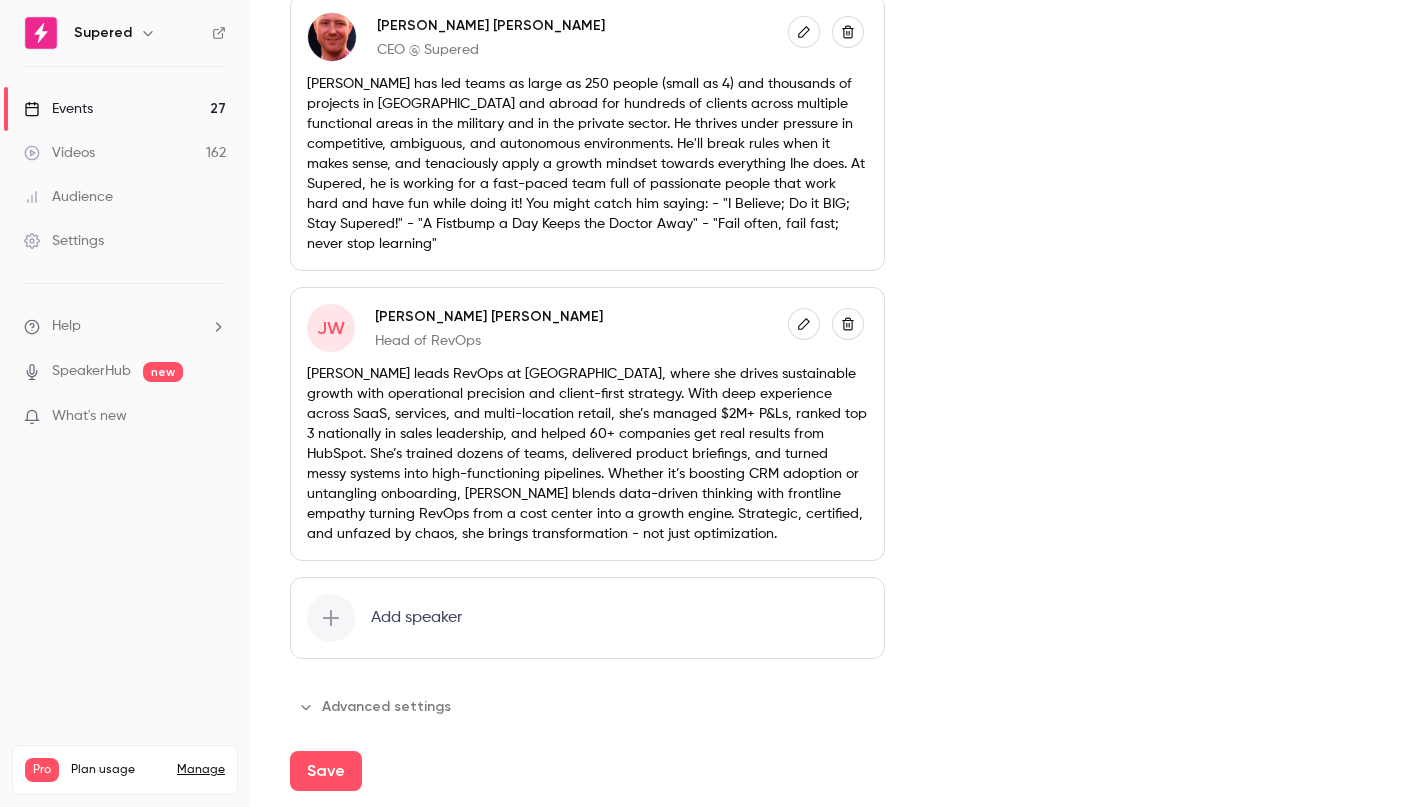 click 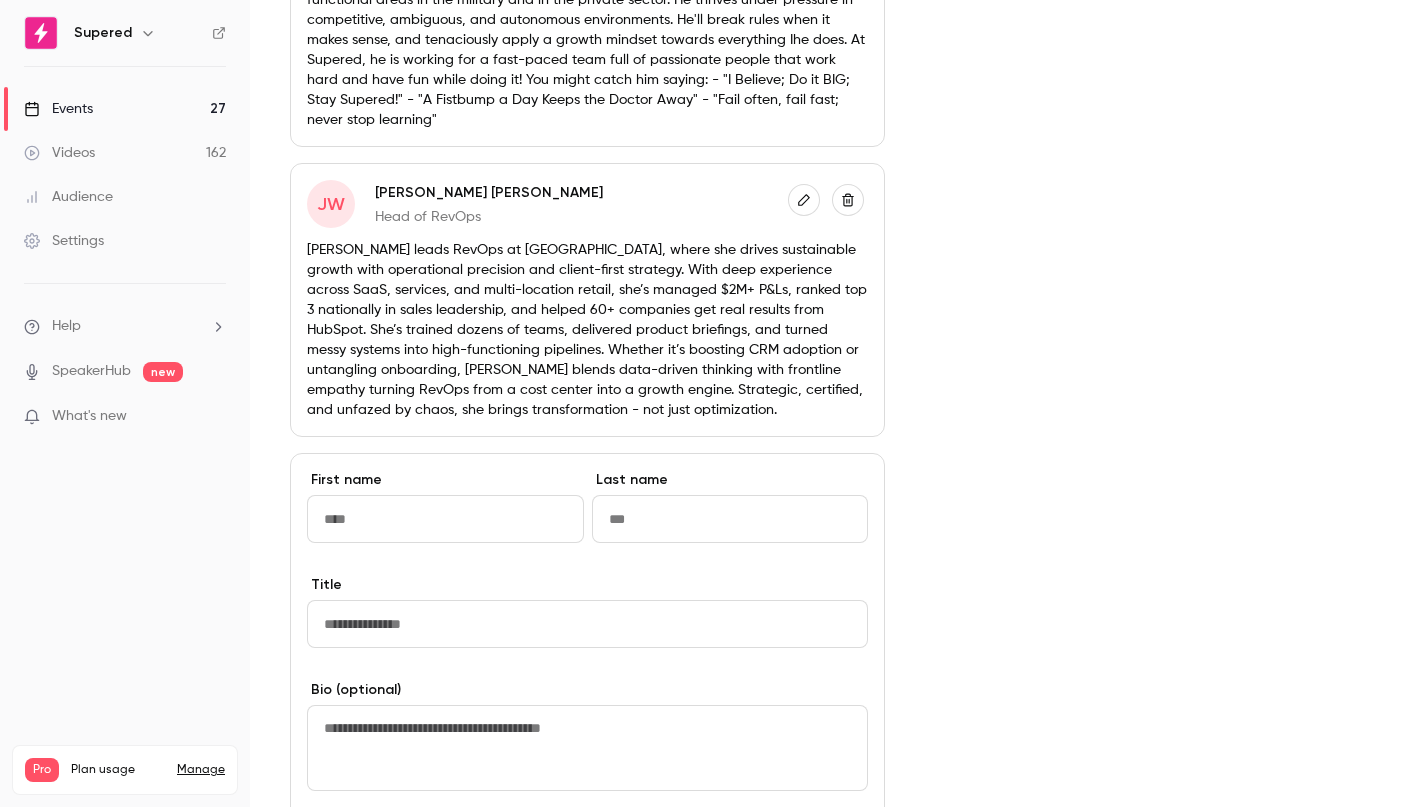 click at bounding box center (445, 519) 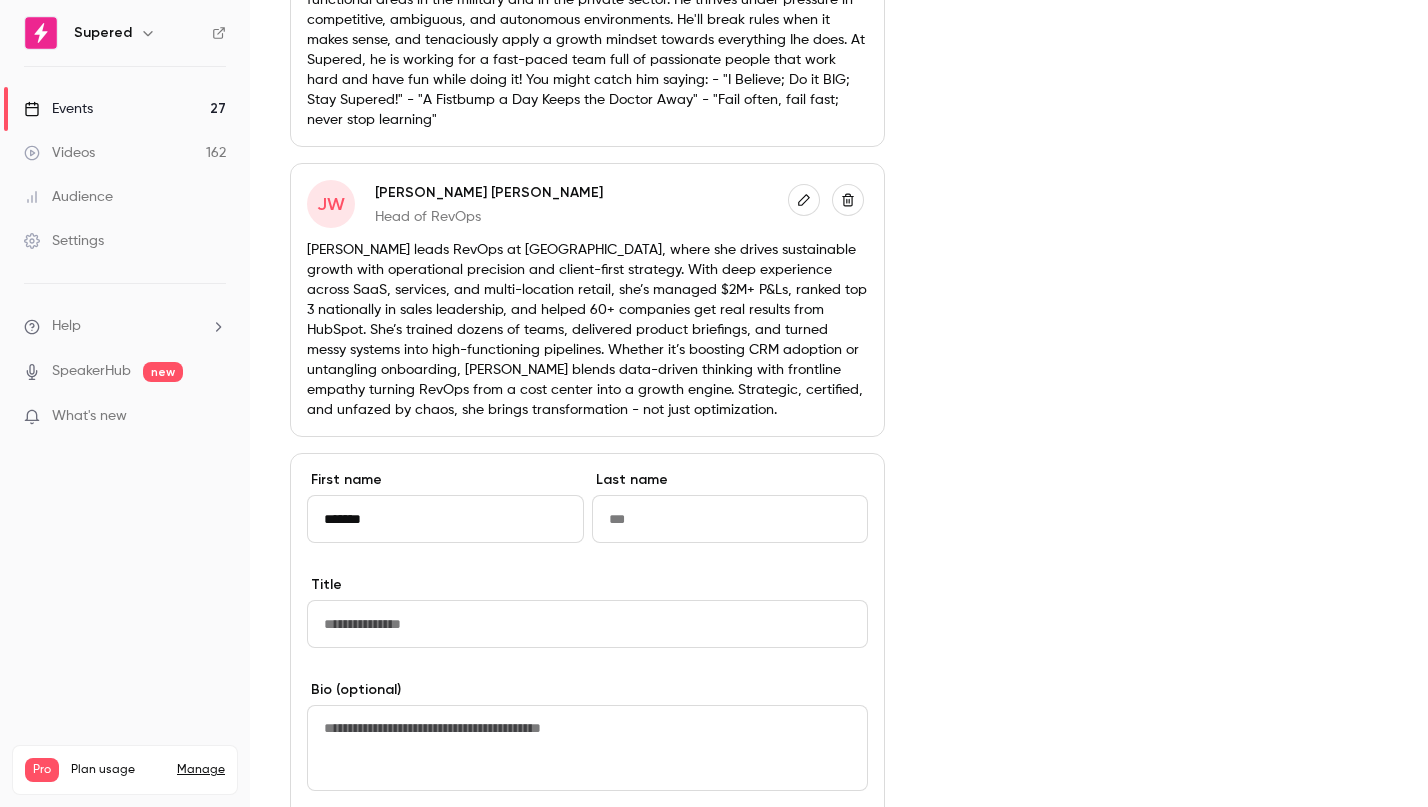 type on "*******" 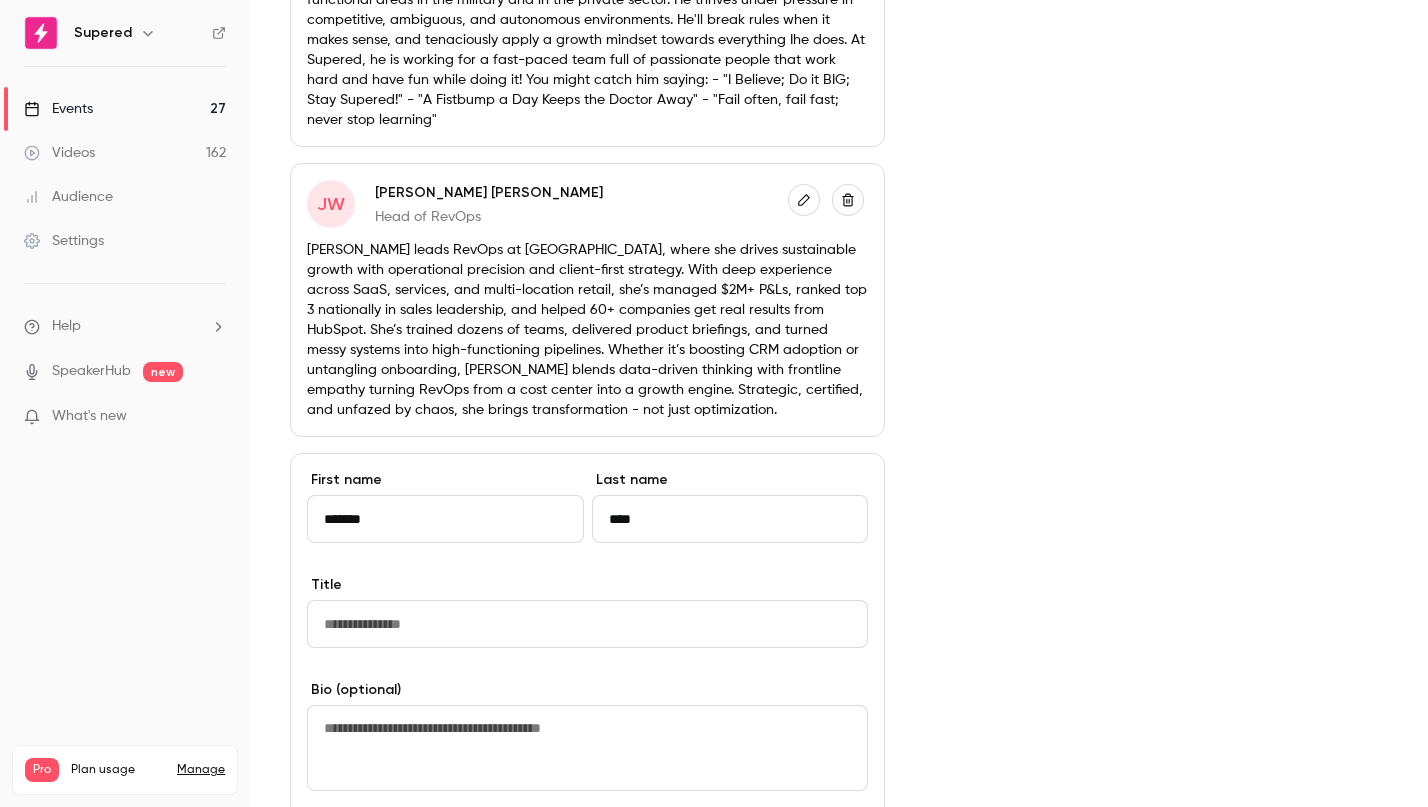 type on "****" 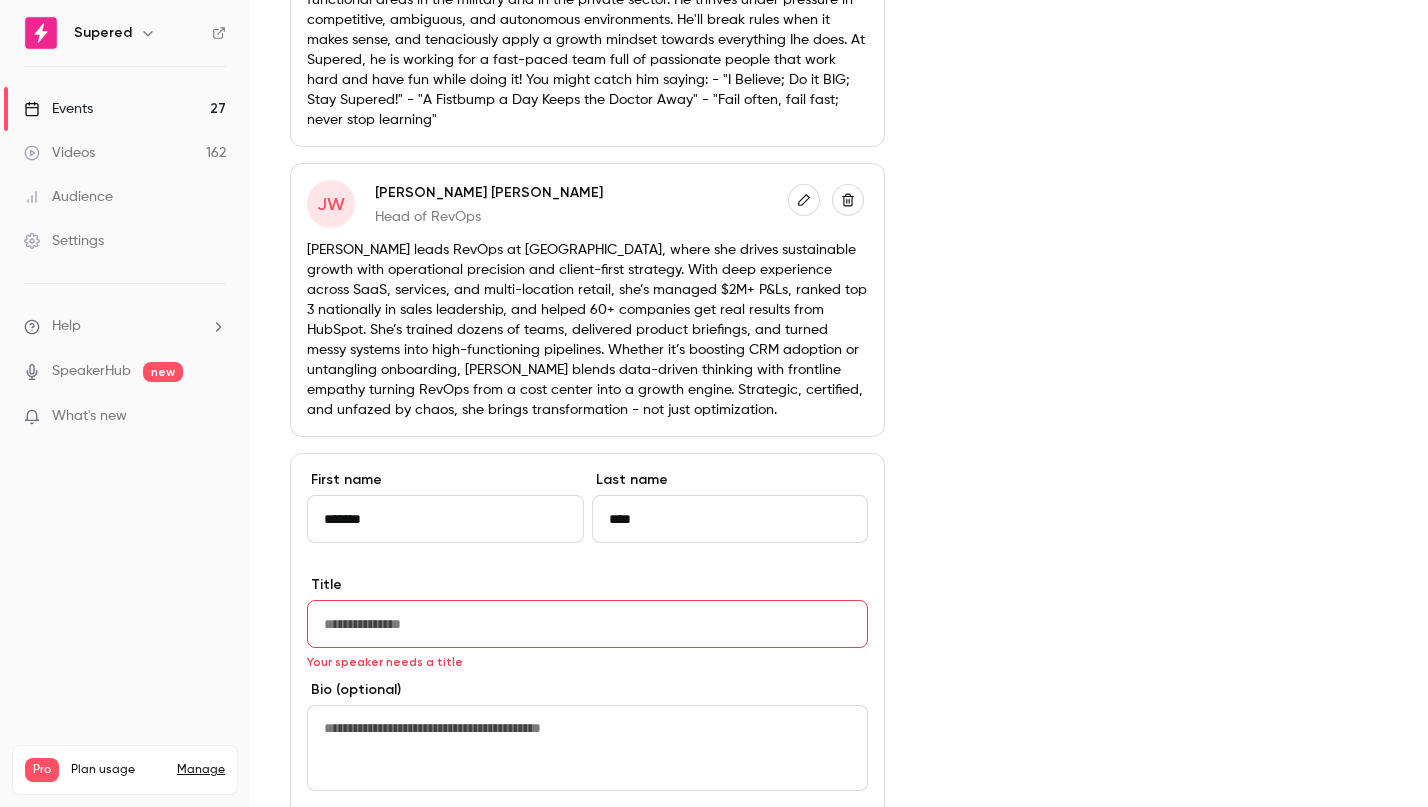 click at bounding box center (587, 748) 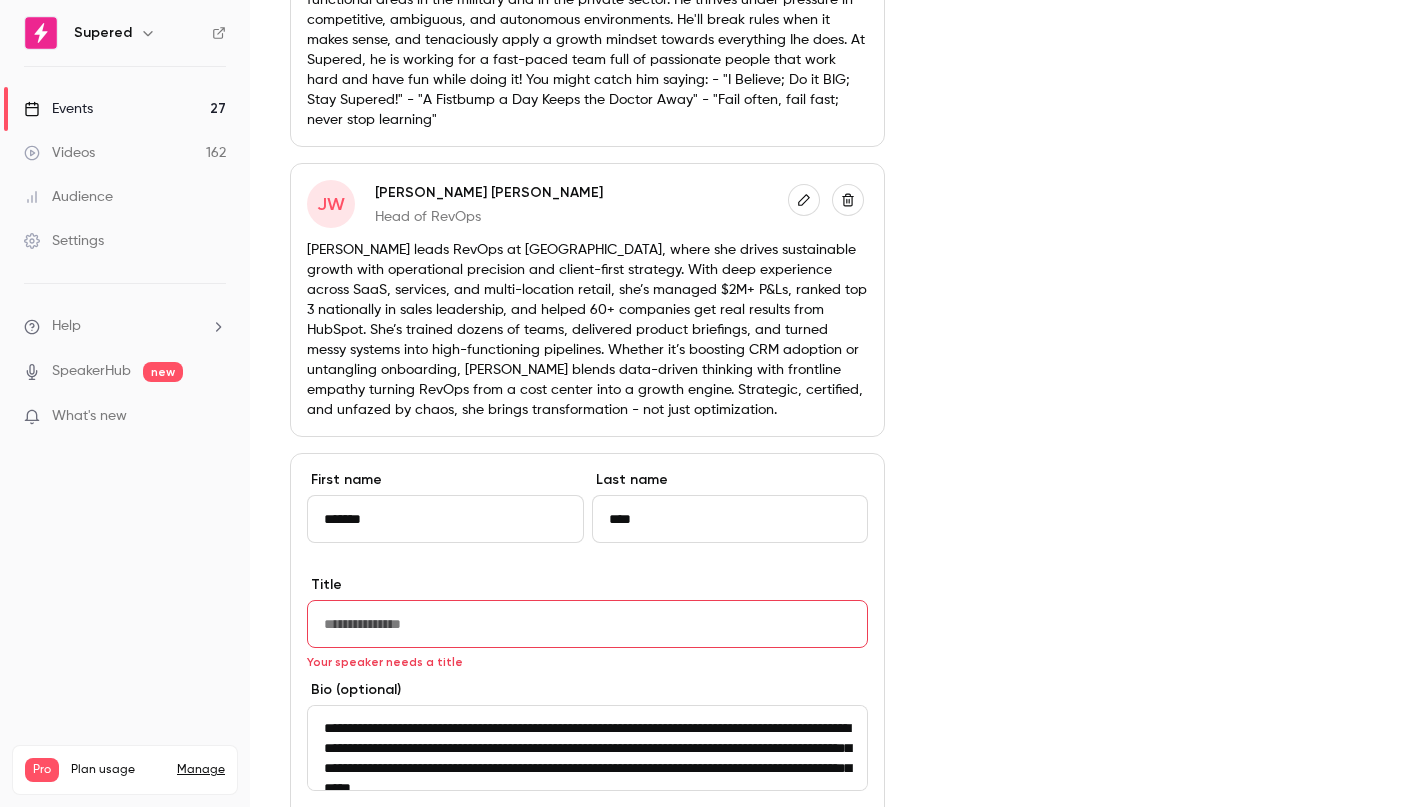 scroll, scrollTop: 185, scrollLeft: 0, axis: vertical 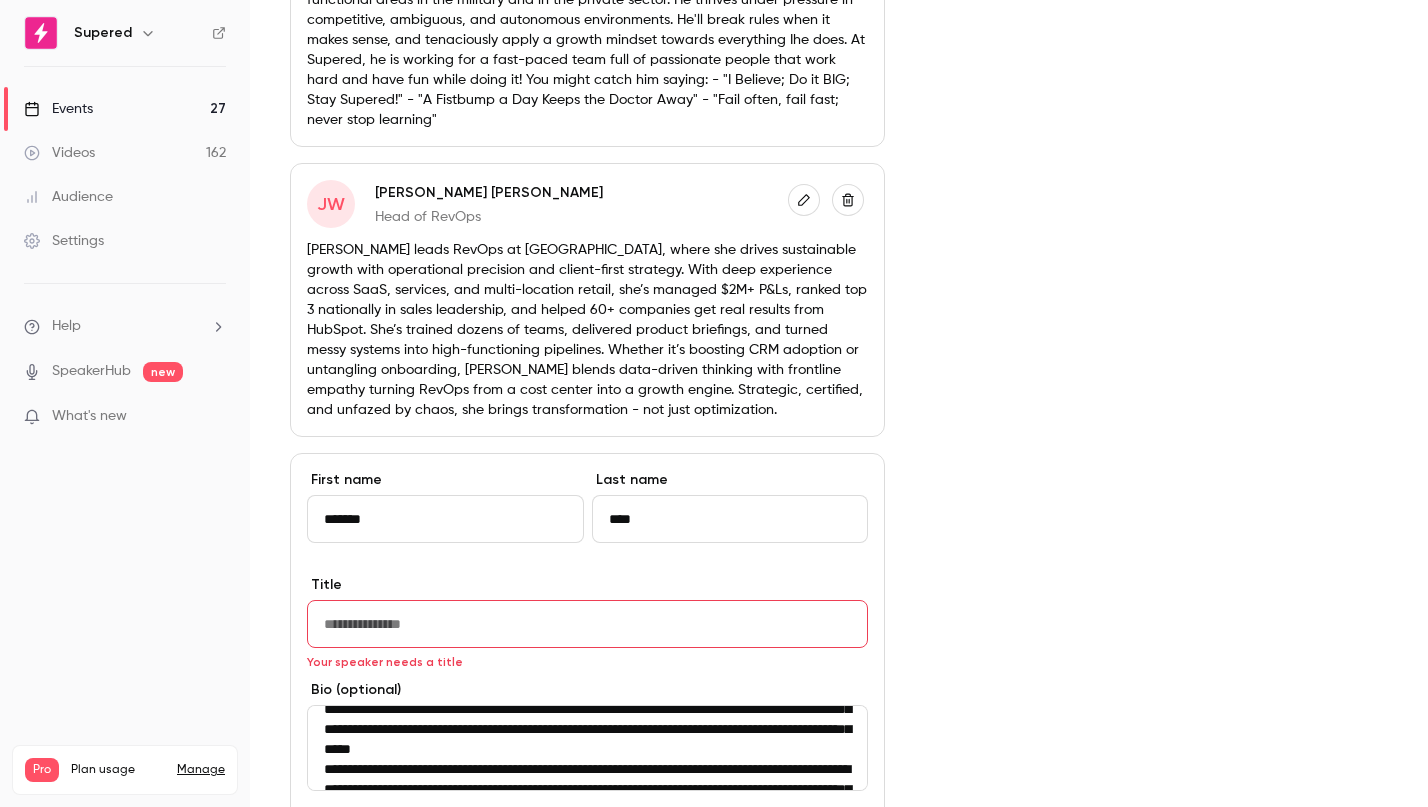 click on "**********" at bounding box center [587, 748] 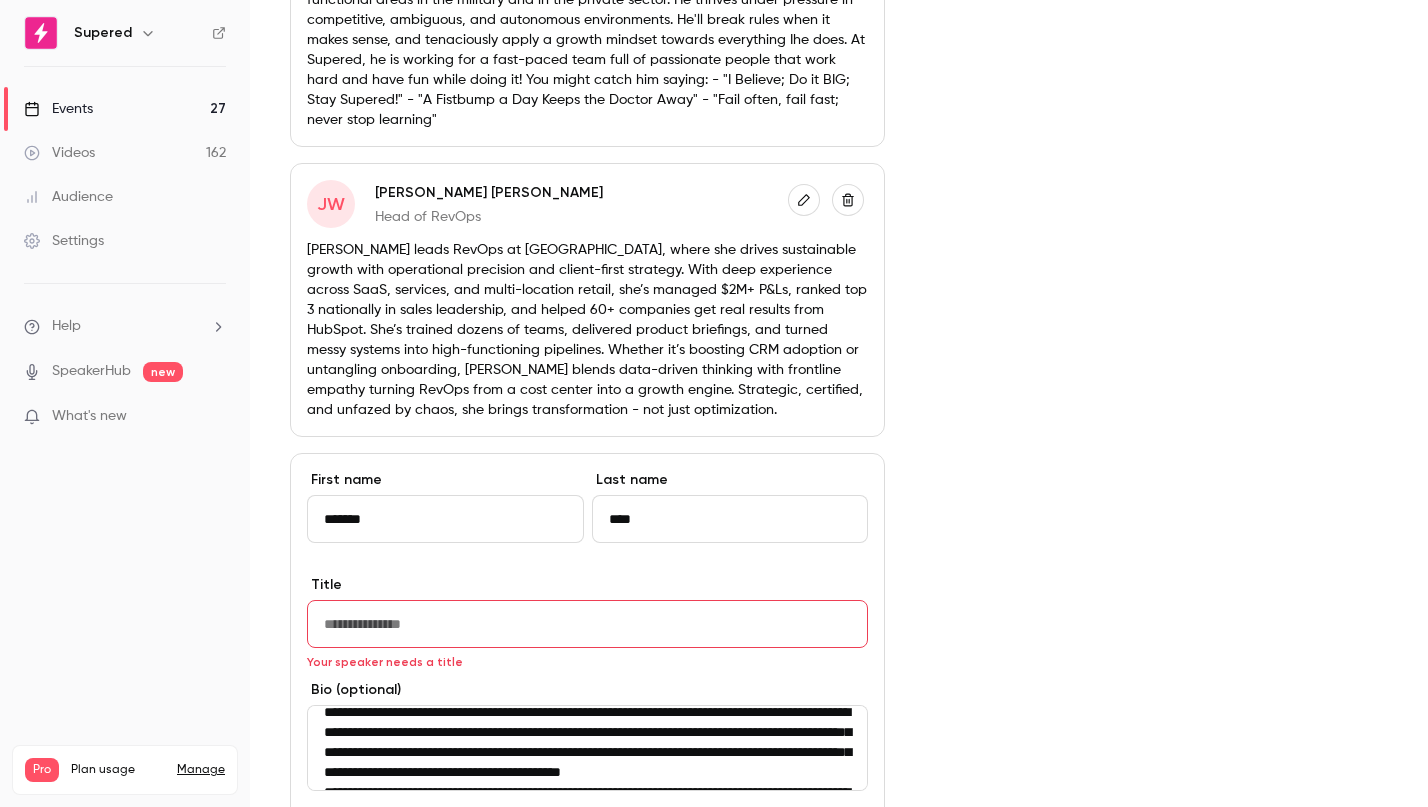 scroll, scrollTop: 106, scrollLeft: 0, axis: vertical 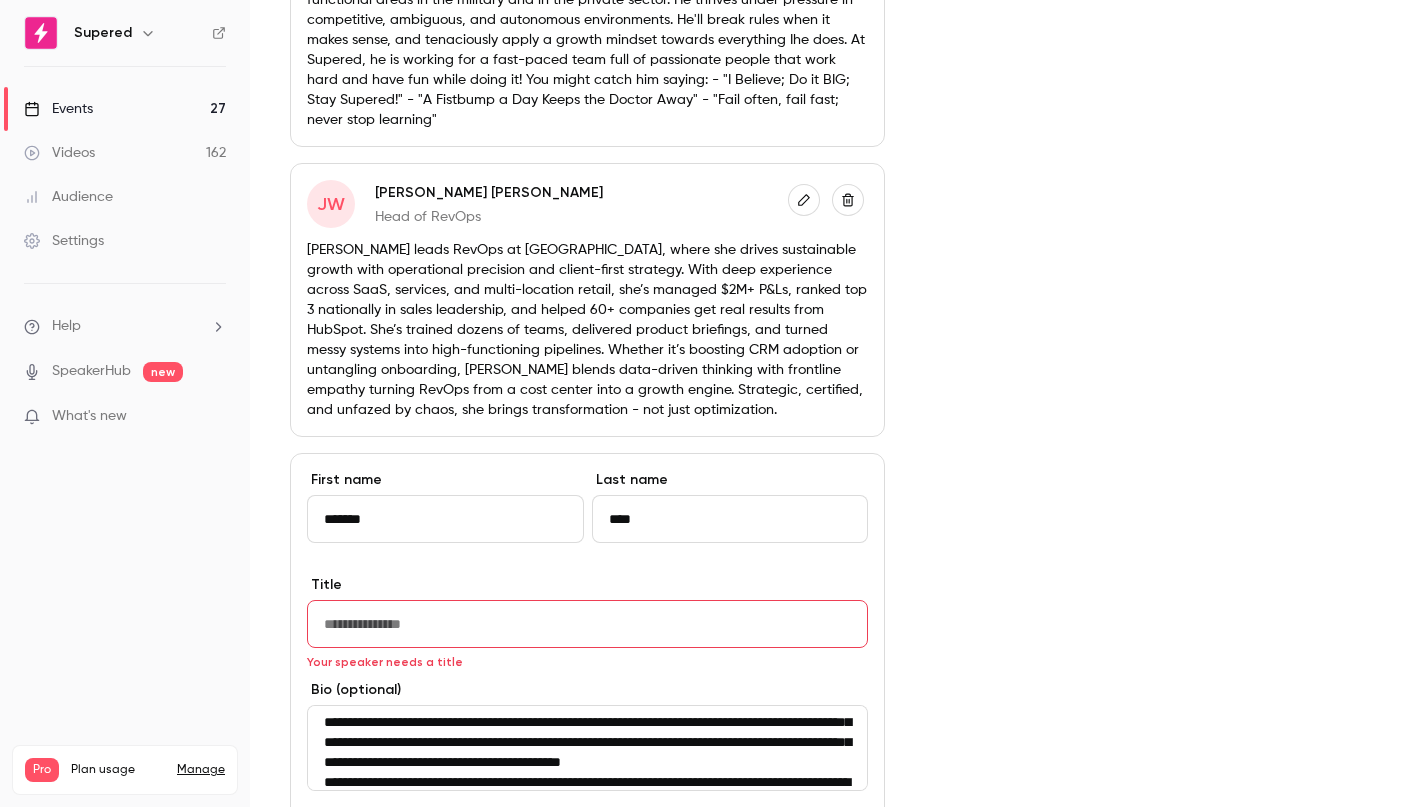 drag, startPoint x: 382, startPoint y: 739, endPoint x: 704, endPoint y: 716, distance: 322.82037 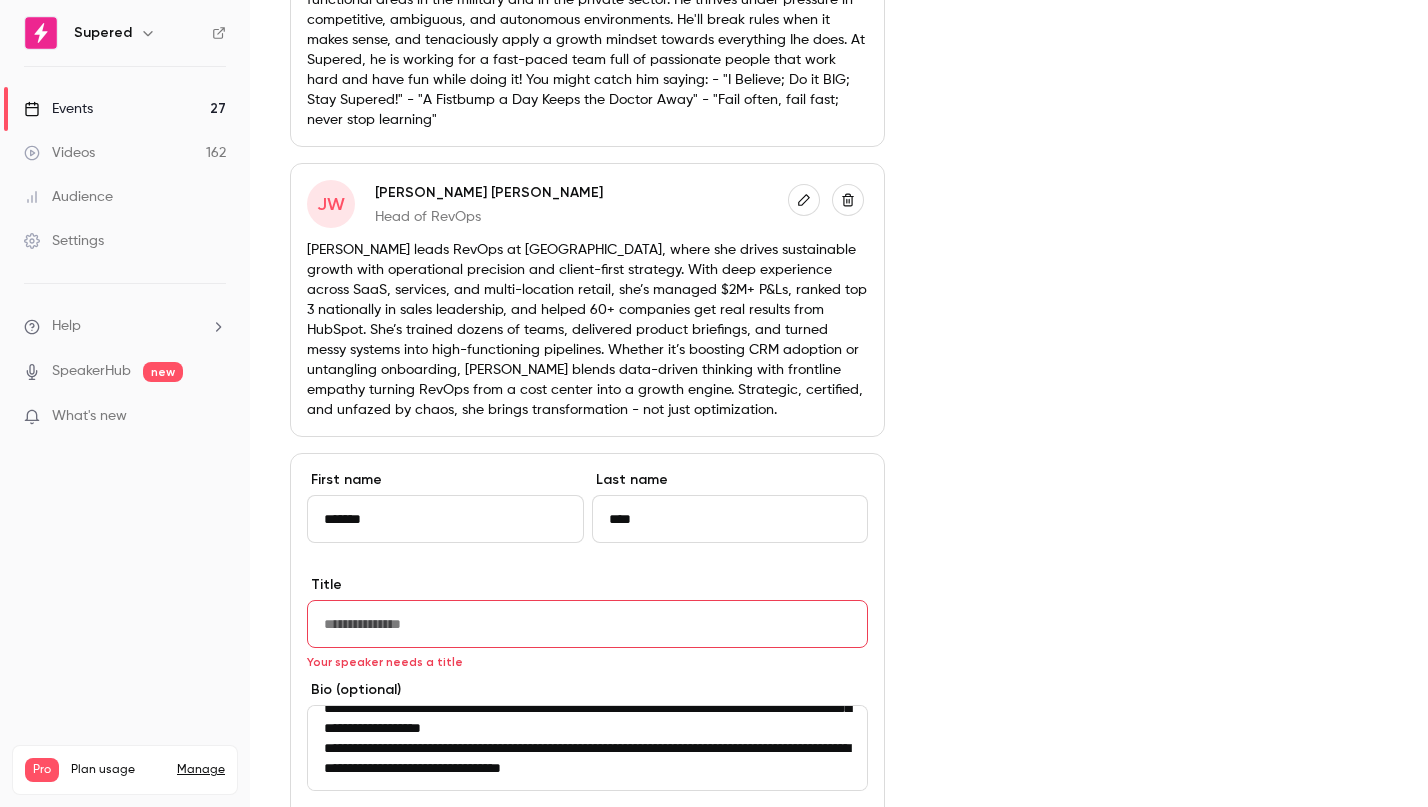 scroll, scrollTop: 200, scrollLeft: 0, axis: vertical 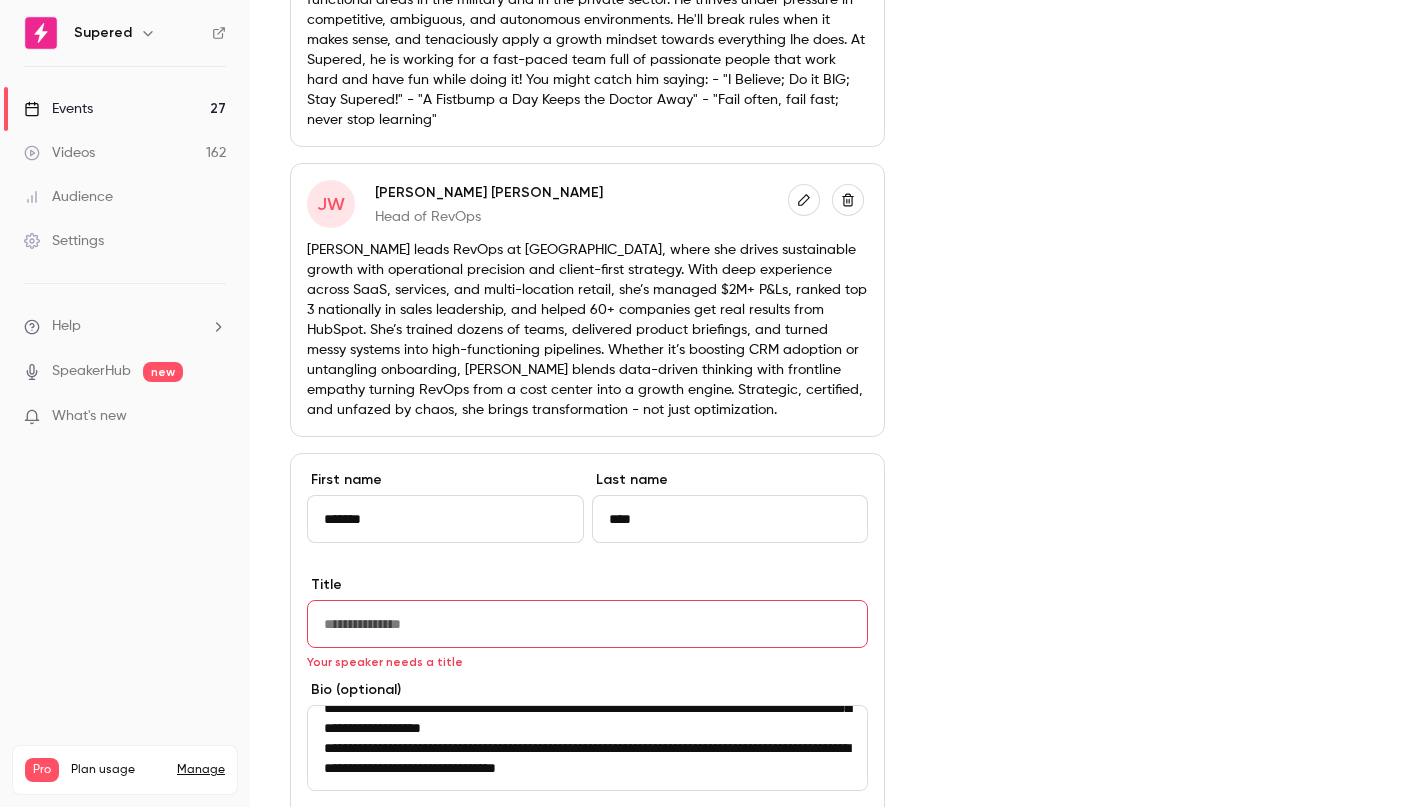 type on "**********" 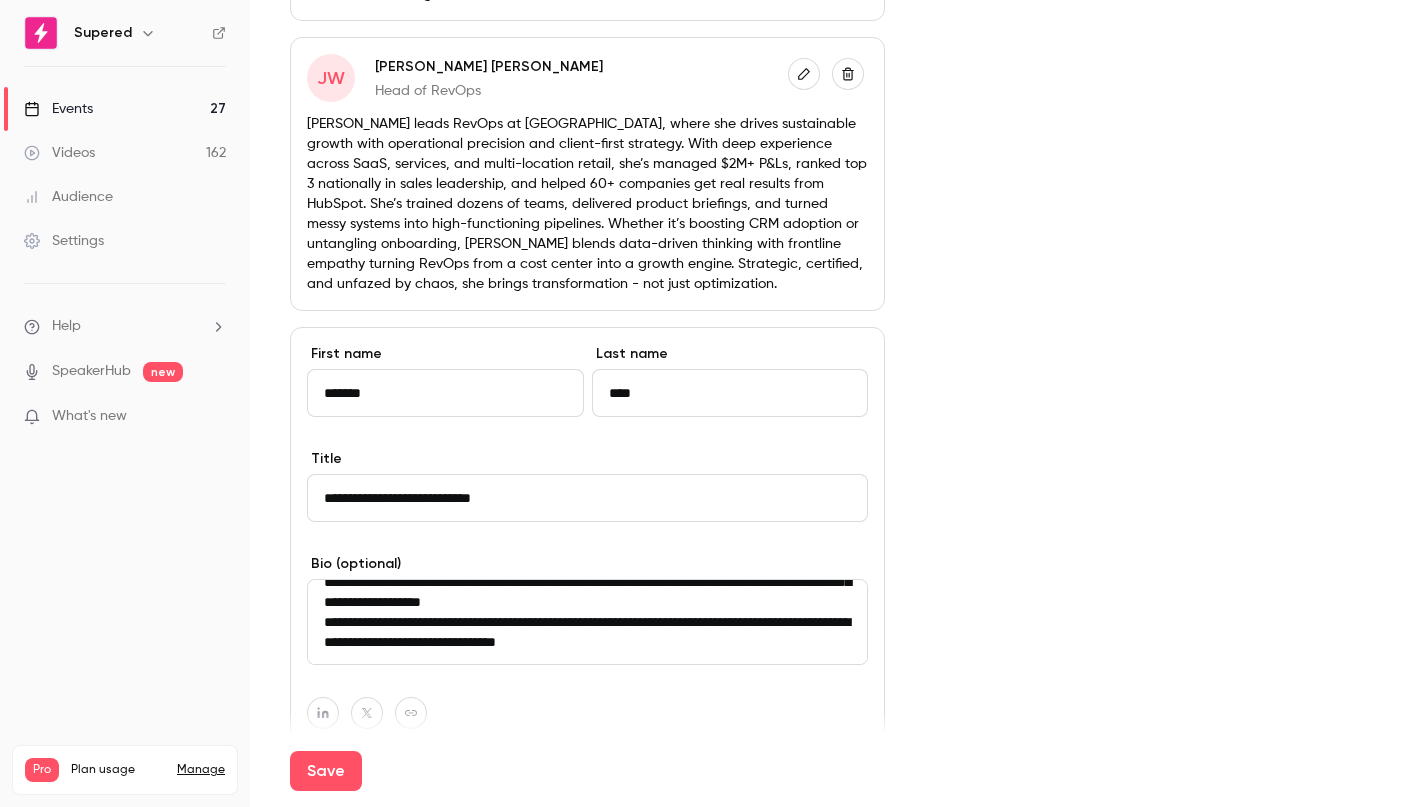 scroll, scrollTop: 1175, scrollLeft: 0, axis: vertical 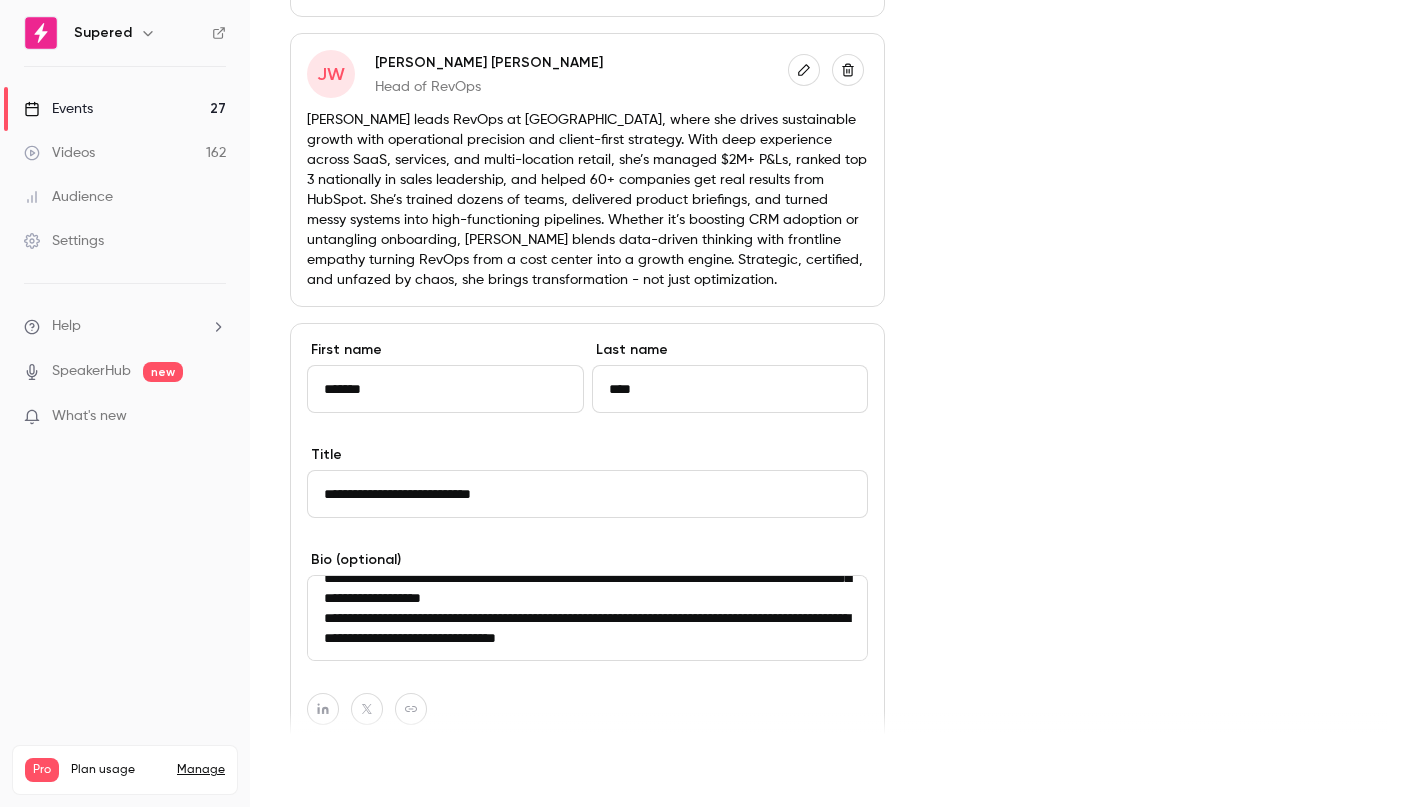 type on "**********" 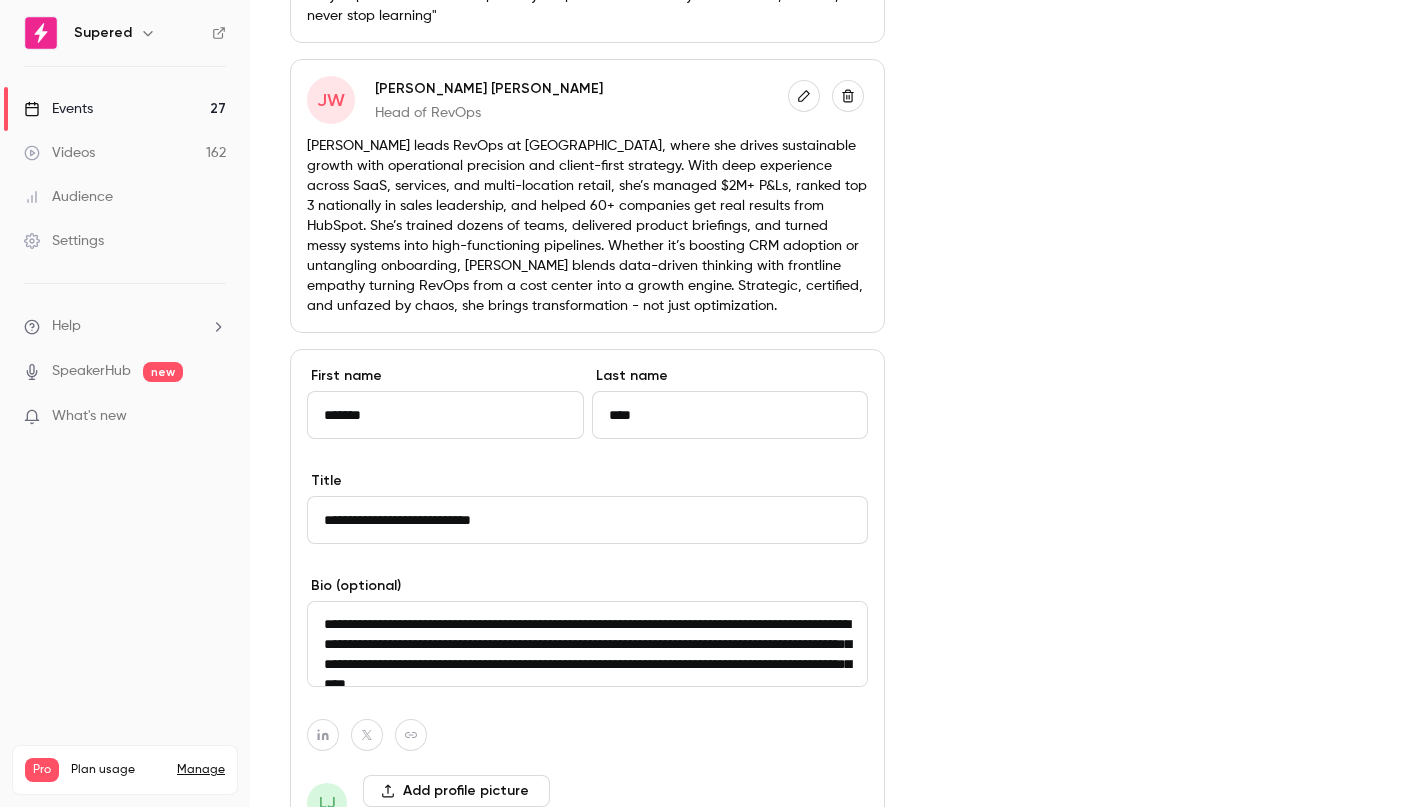 scroll, scrollTop: 1162, scrollLeft: 0, axis: vertical 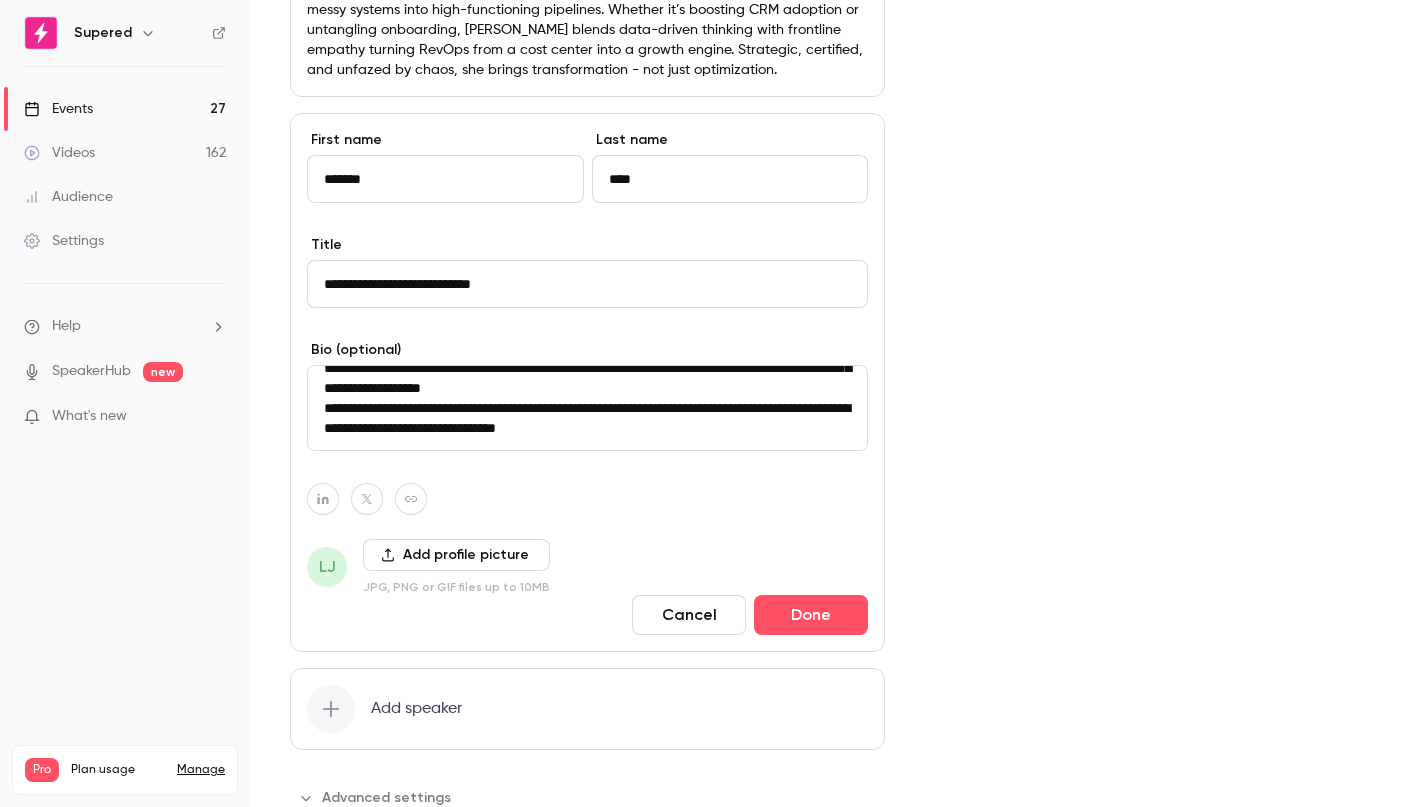 drag, startPoint x: 814, startPoint y: 598, endPoint x: 940, endPoint y: 605, distance: 126.1943 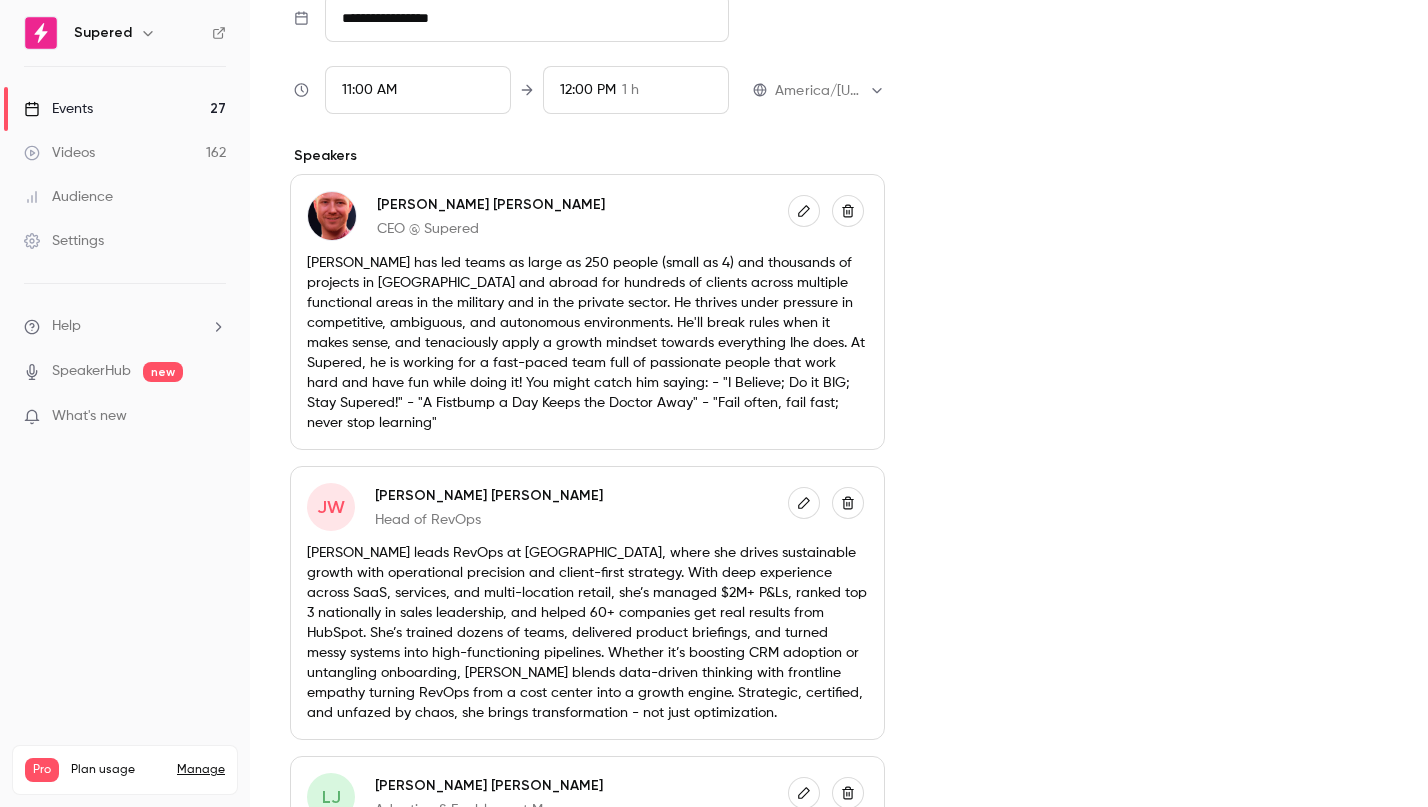 scroll, scrollTop: 740, scrollLeft: 0, axis: vertical 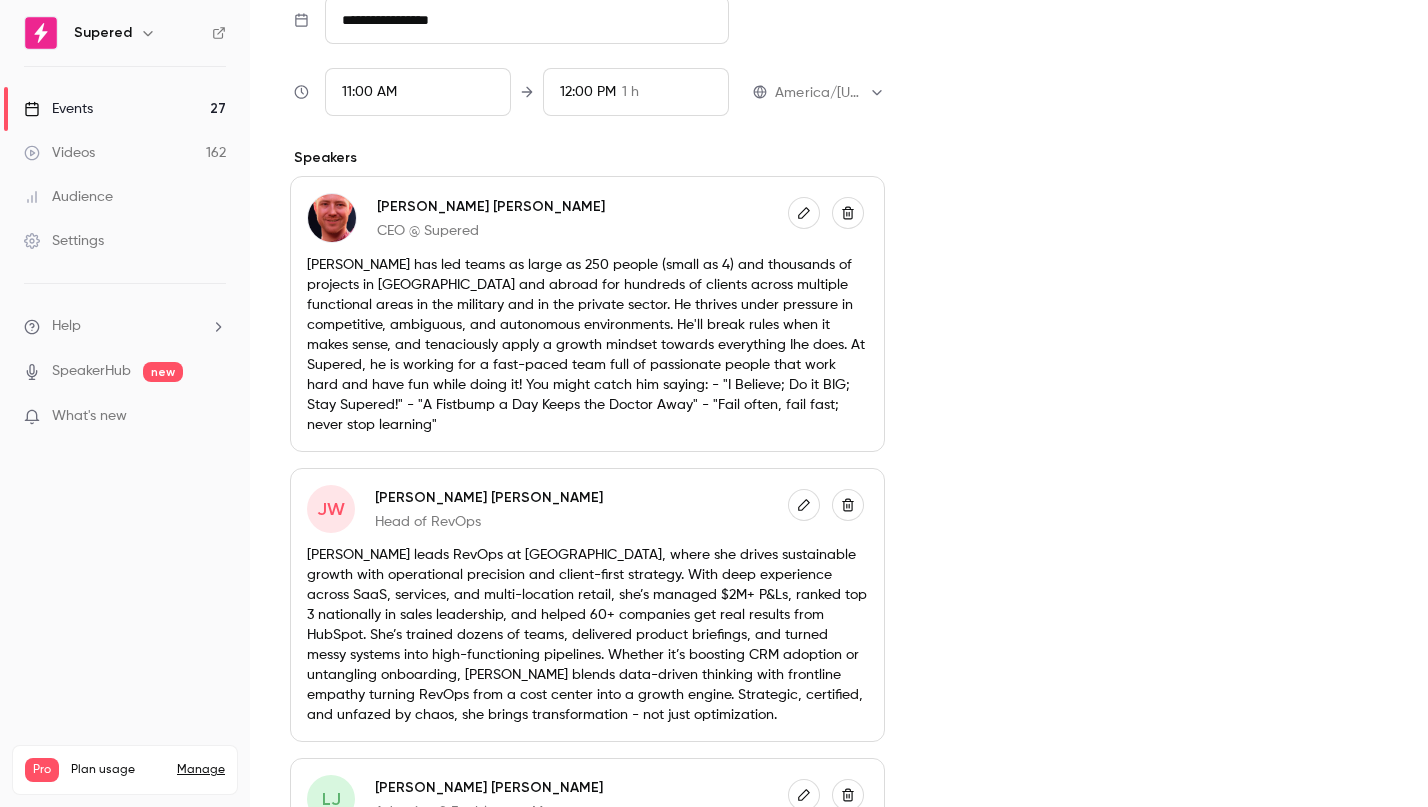 click 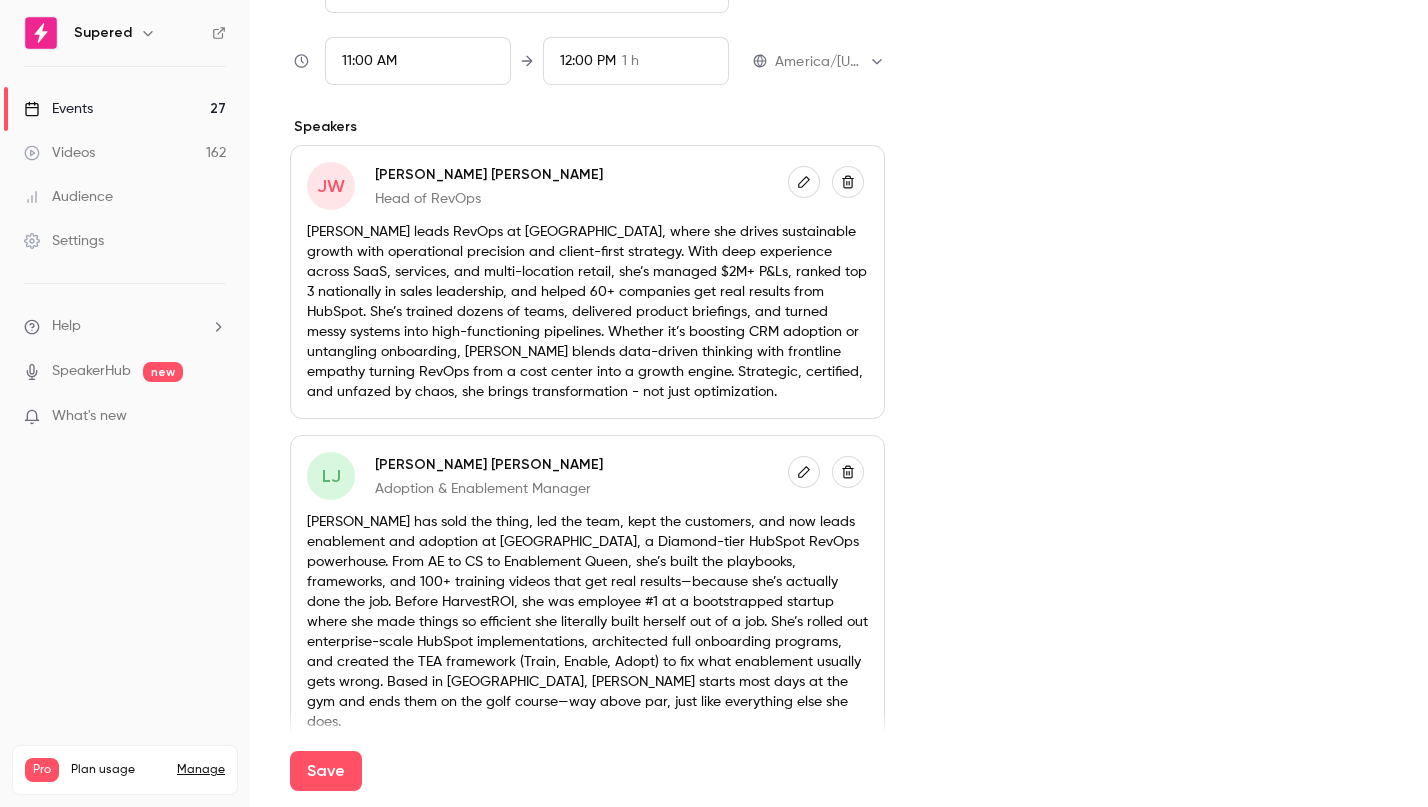 scroll, scrollTop: 785, scrollLeft: 0, axis: vertical 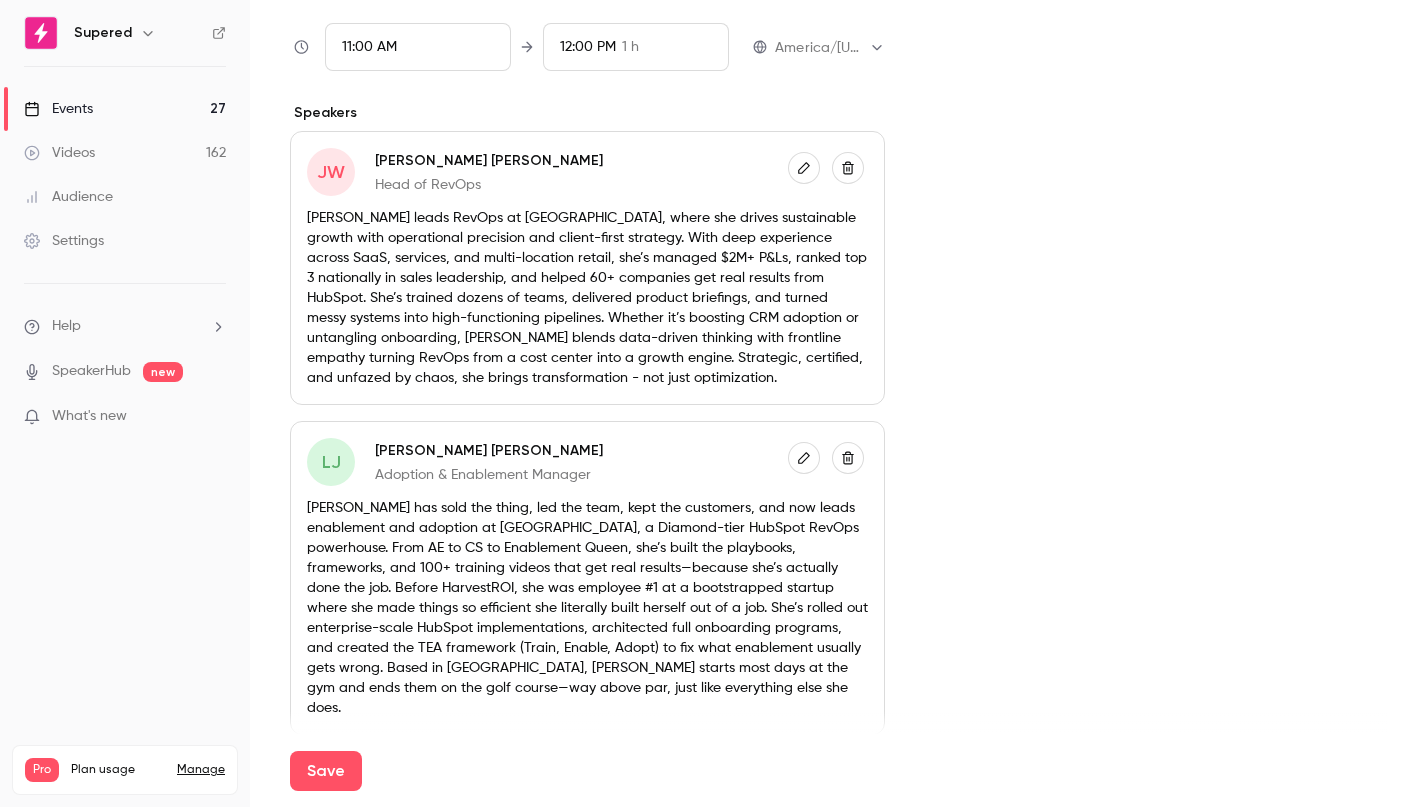 click 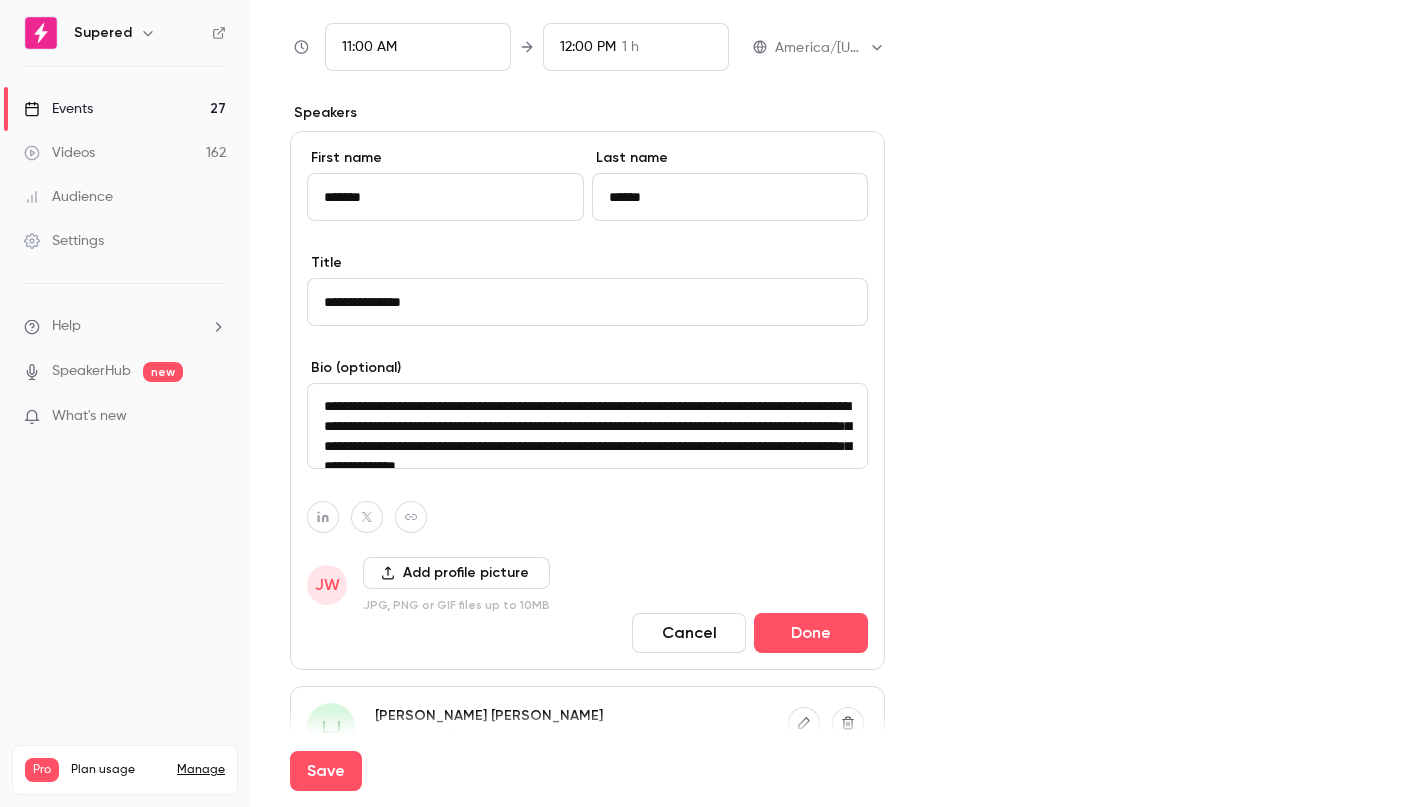 drag, startPoint x: 360, startPoint y: 300, endPoint x: 290, endPoint y: 303, distance: 70.064255 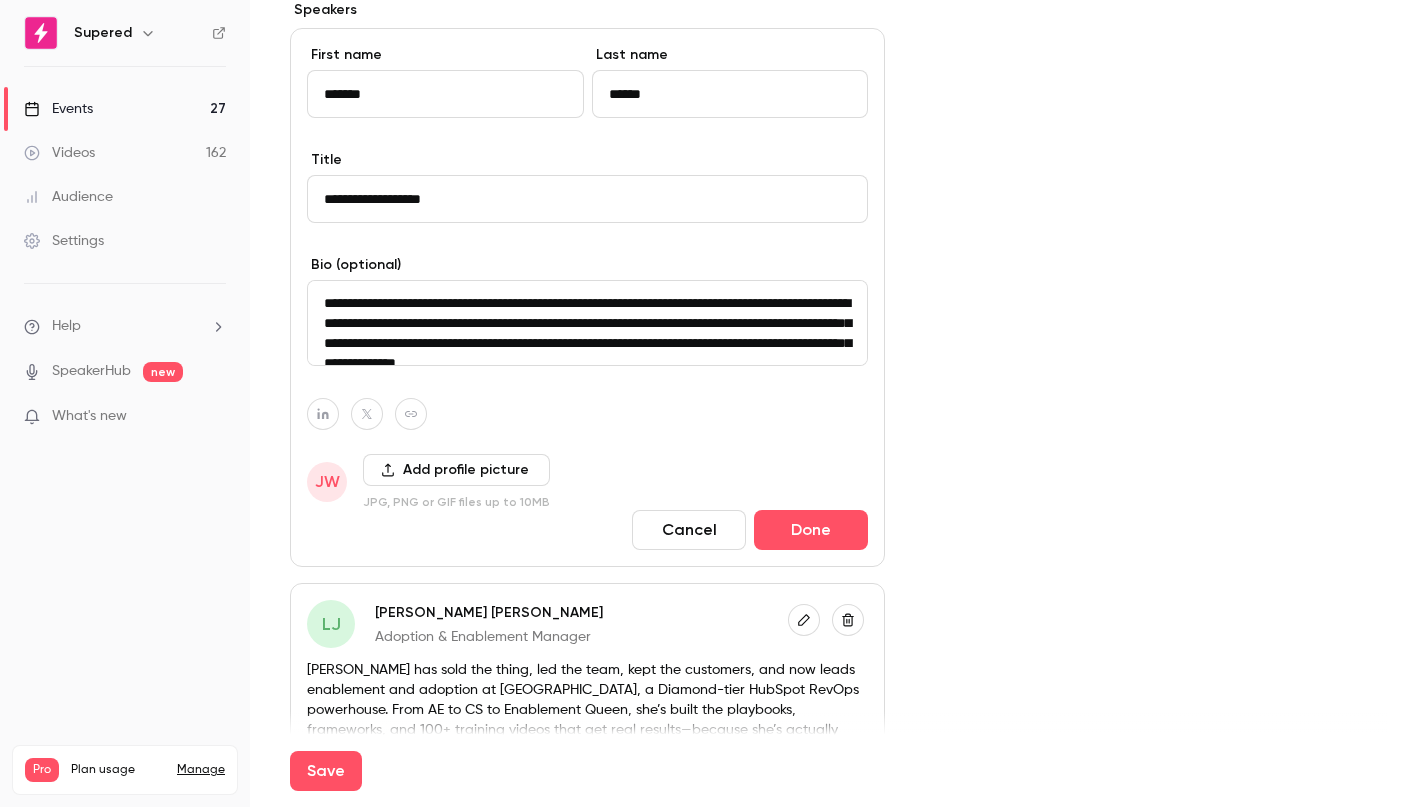 scroll, scrollTop: 878, scrollLeft: 0, axis: vertical 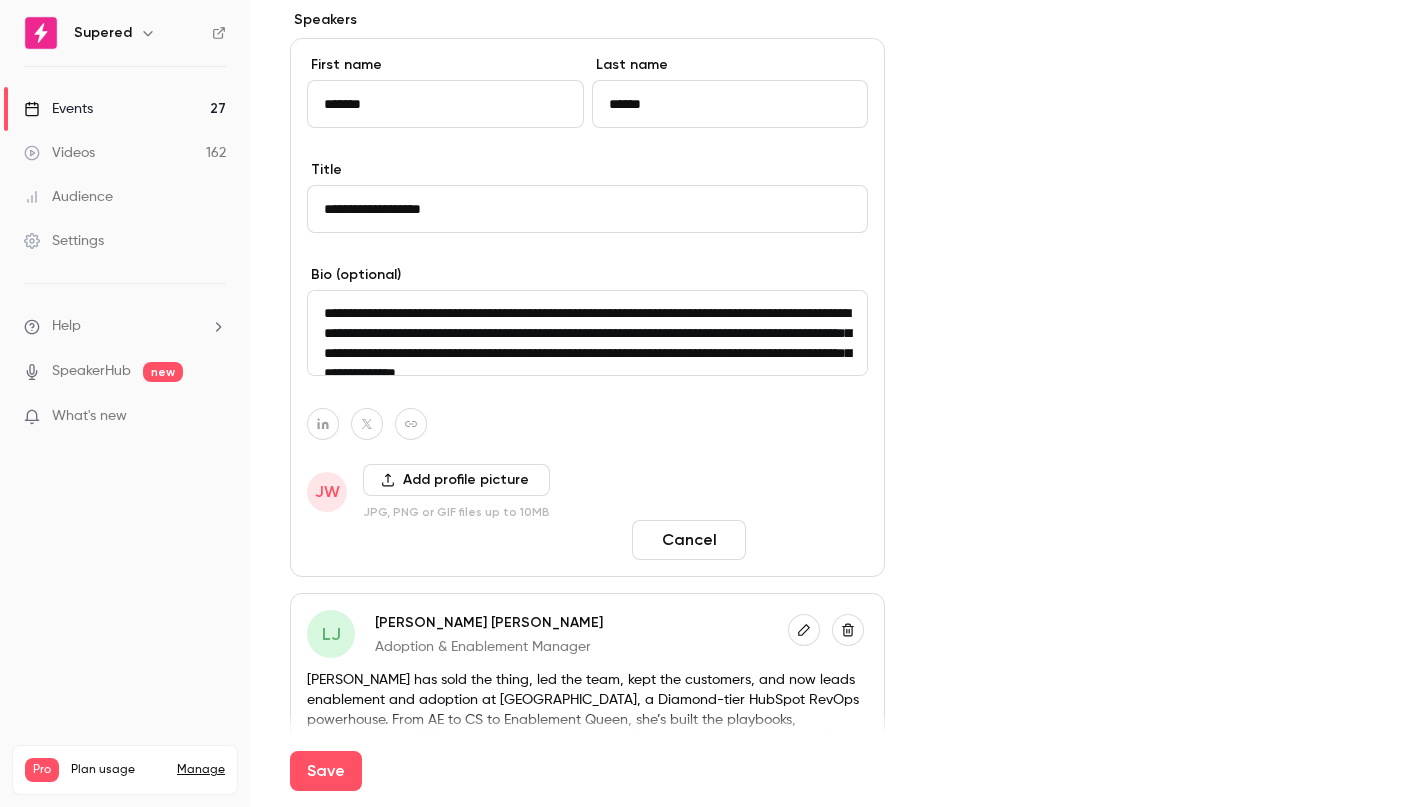 type on "**********" 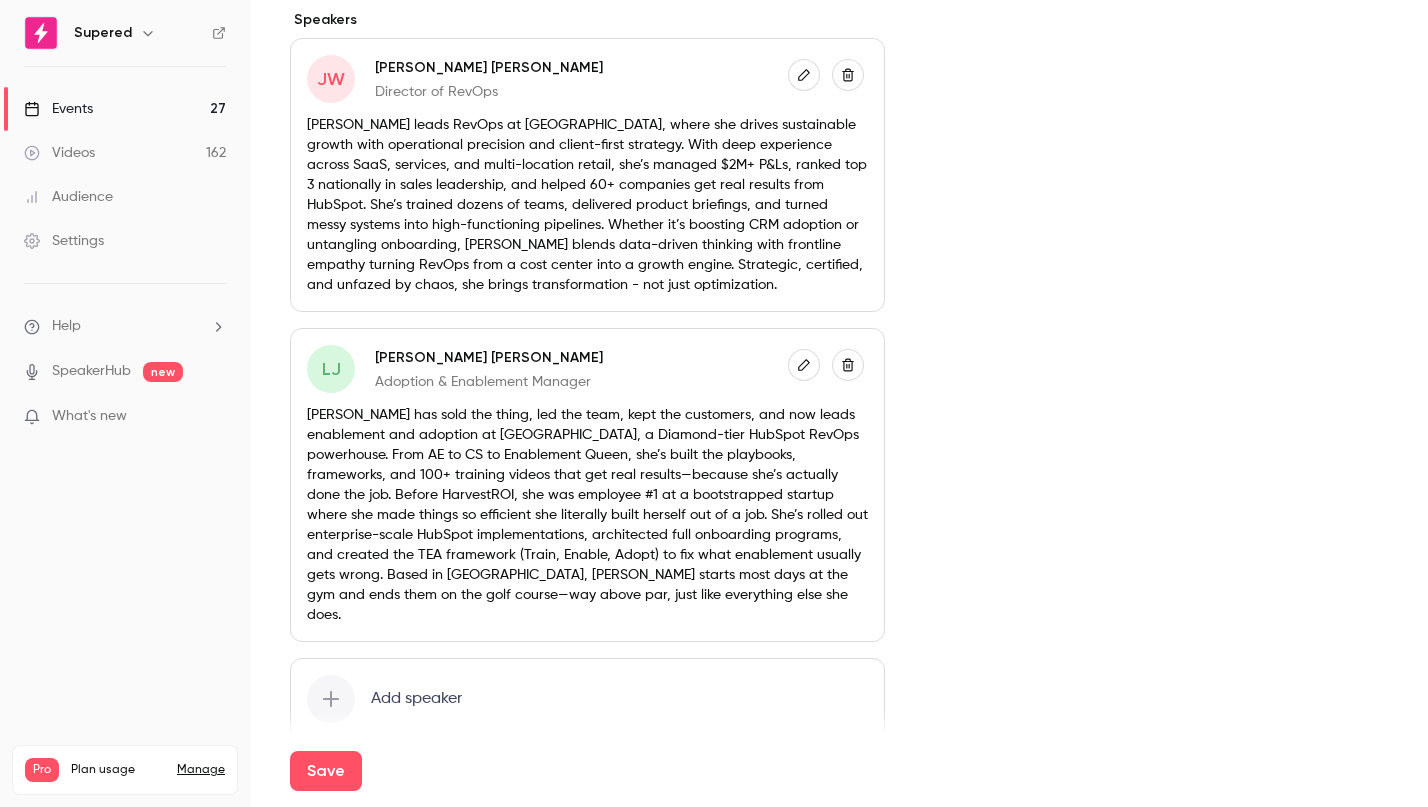 click 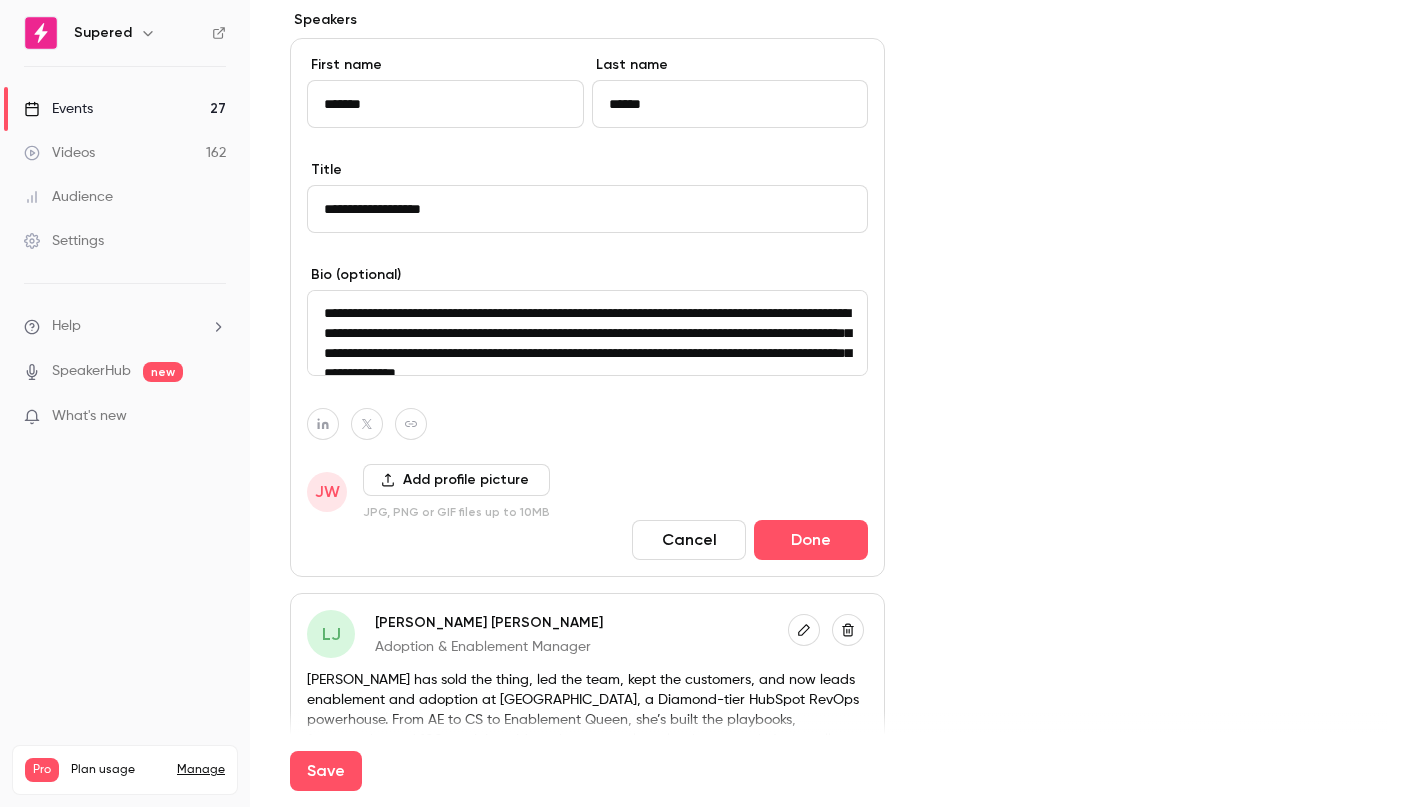 click on "Add profile picture" at bounding box center [456, 480] 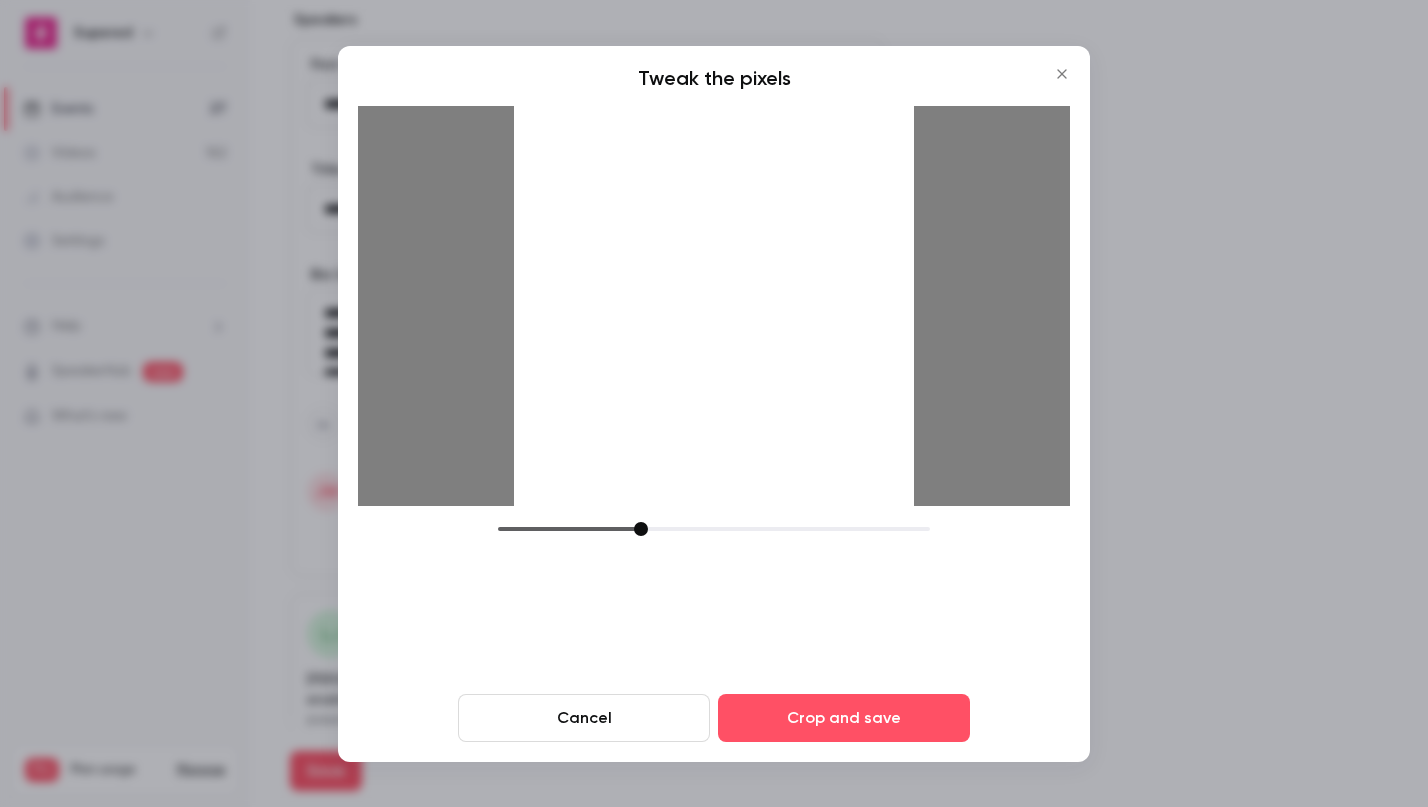 drag, startPoint x: 746, startPoint y: 345, endPoint x: 796, endPoint y: 344, distance: 50.01 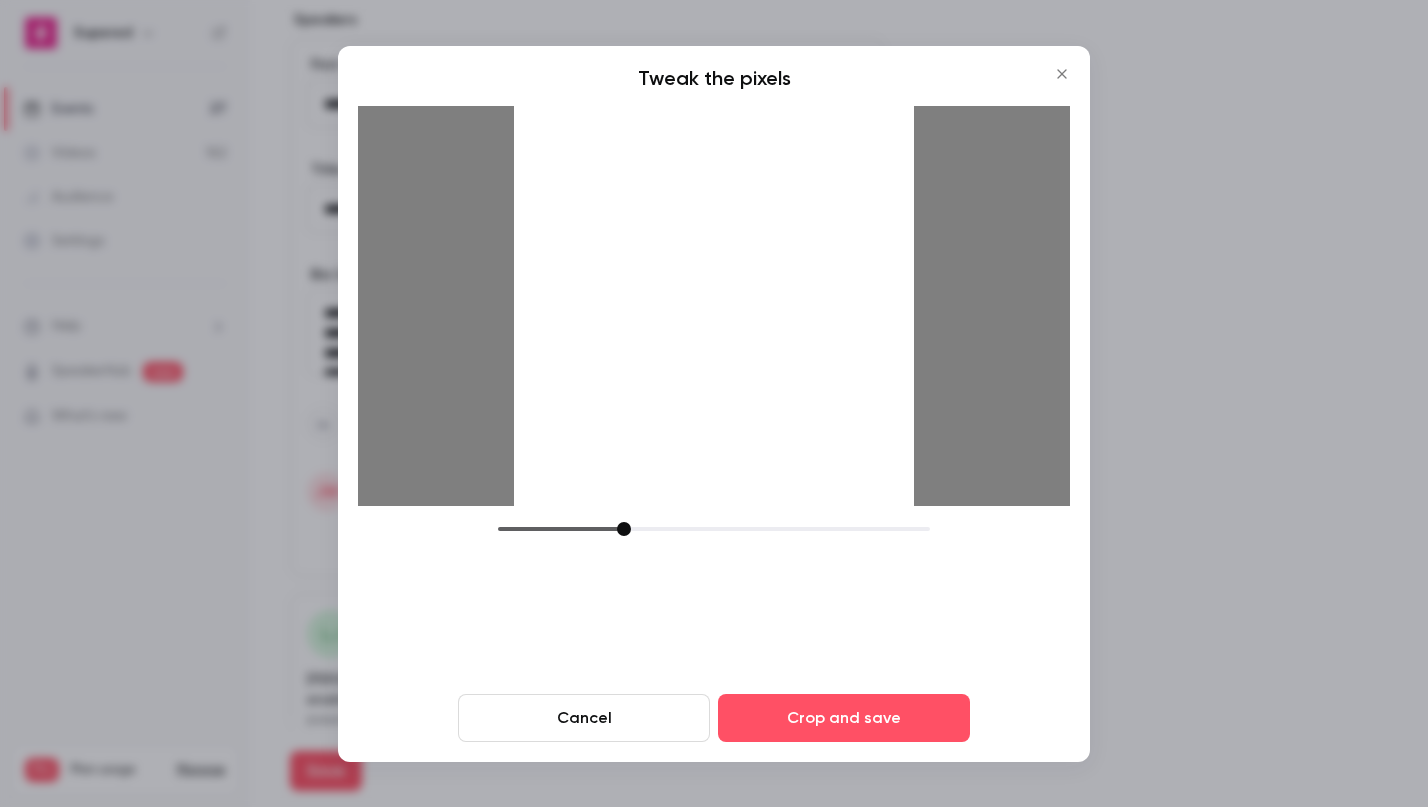 drag, startPoint x: 639, startPoint y: 529, endPoint x: 624, endPoint y: 529, distance: 15 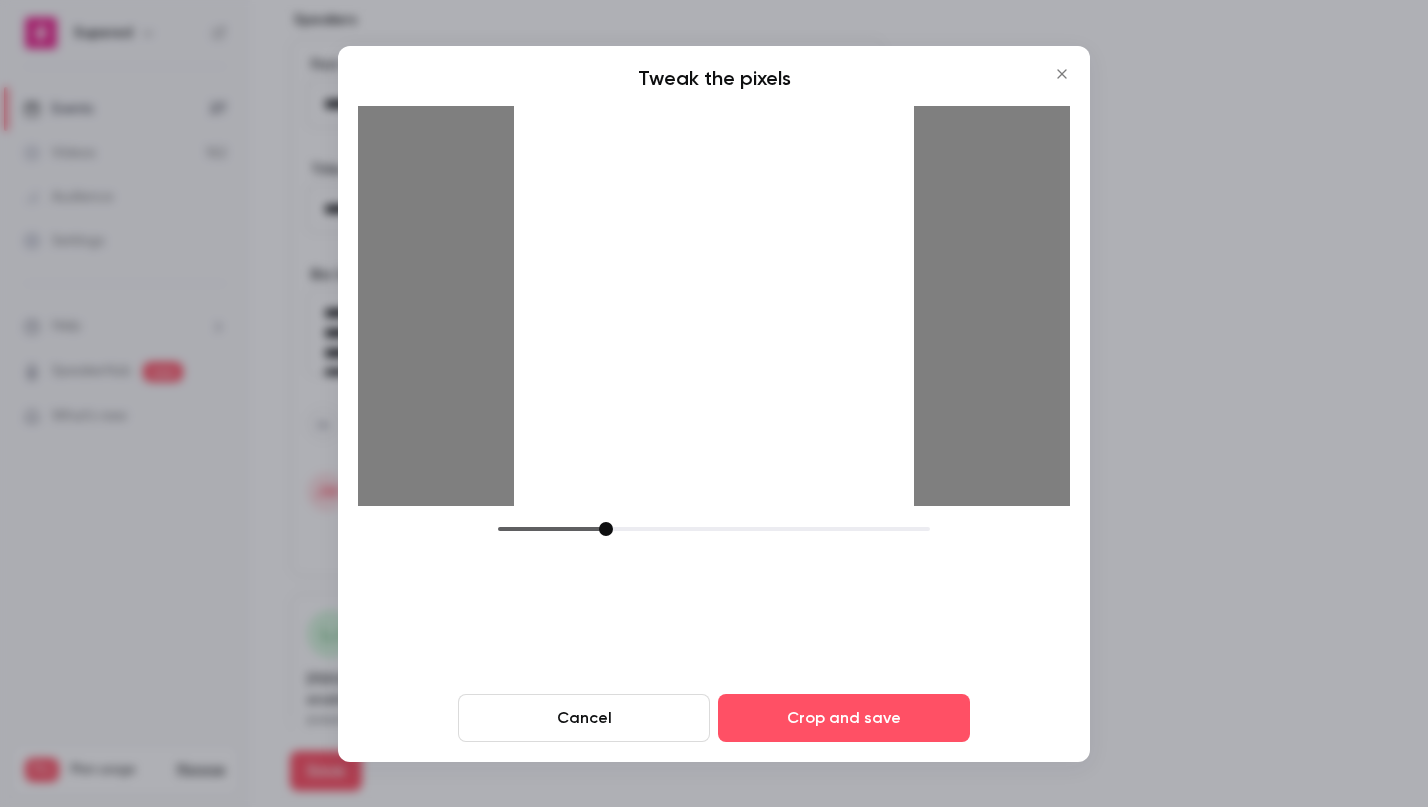 drag, startPoint x: 627, startPoint y: 527, endPoint x: 610, endPoint y: 528, distance: 17.029387 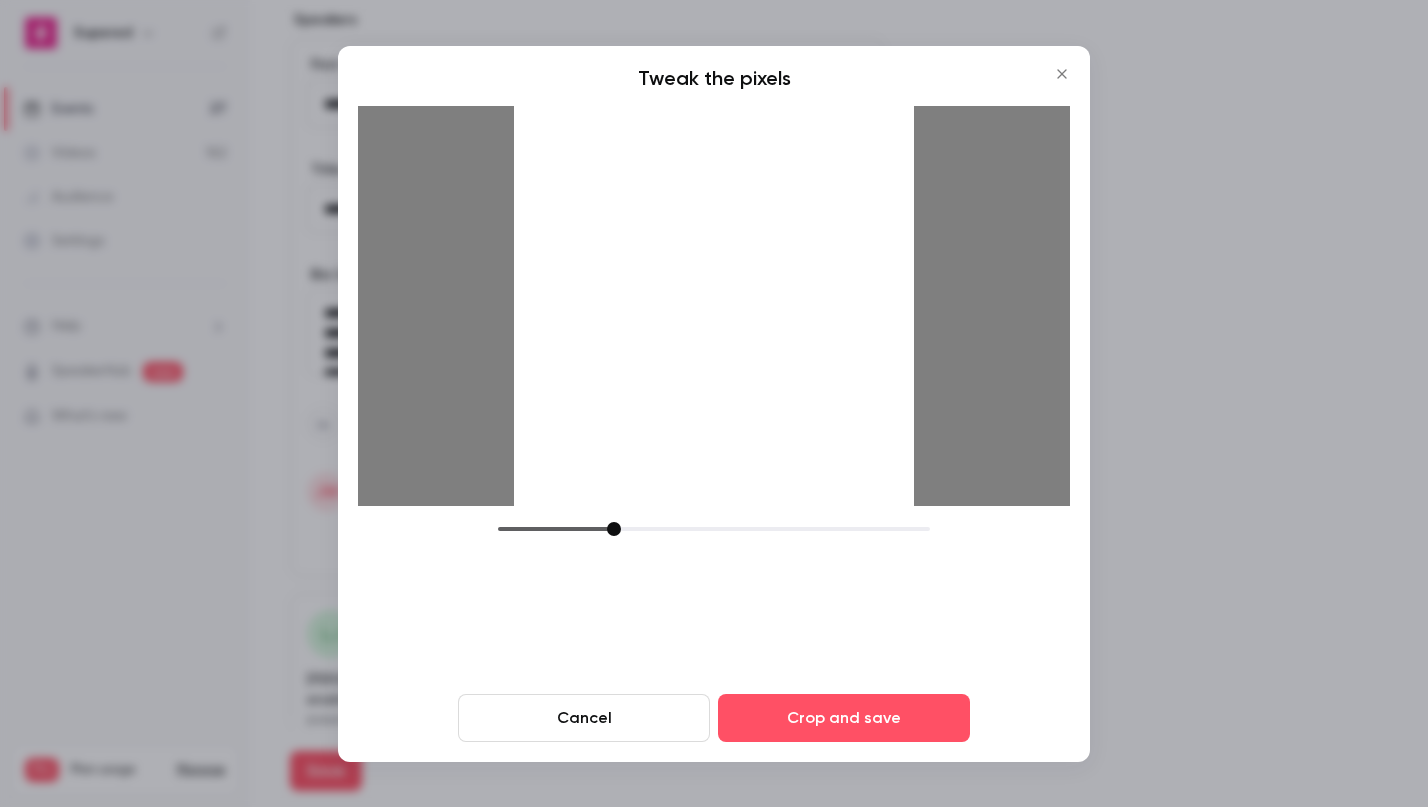 click at bounding box center [614, 529] 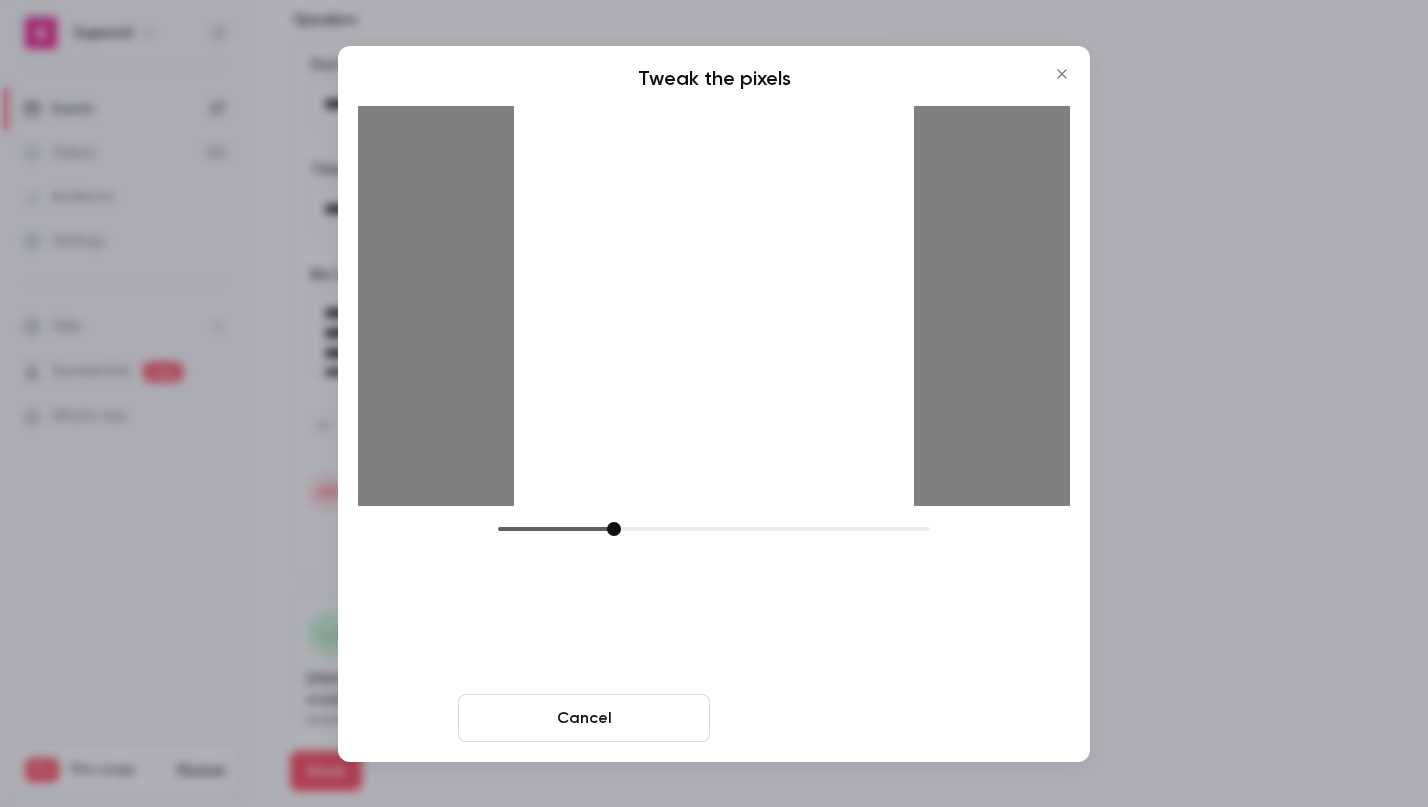 click on "Crop and save" at bounding box center (844, 718) 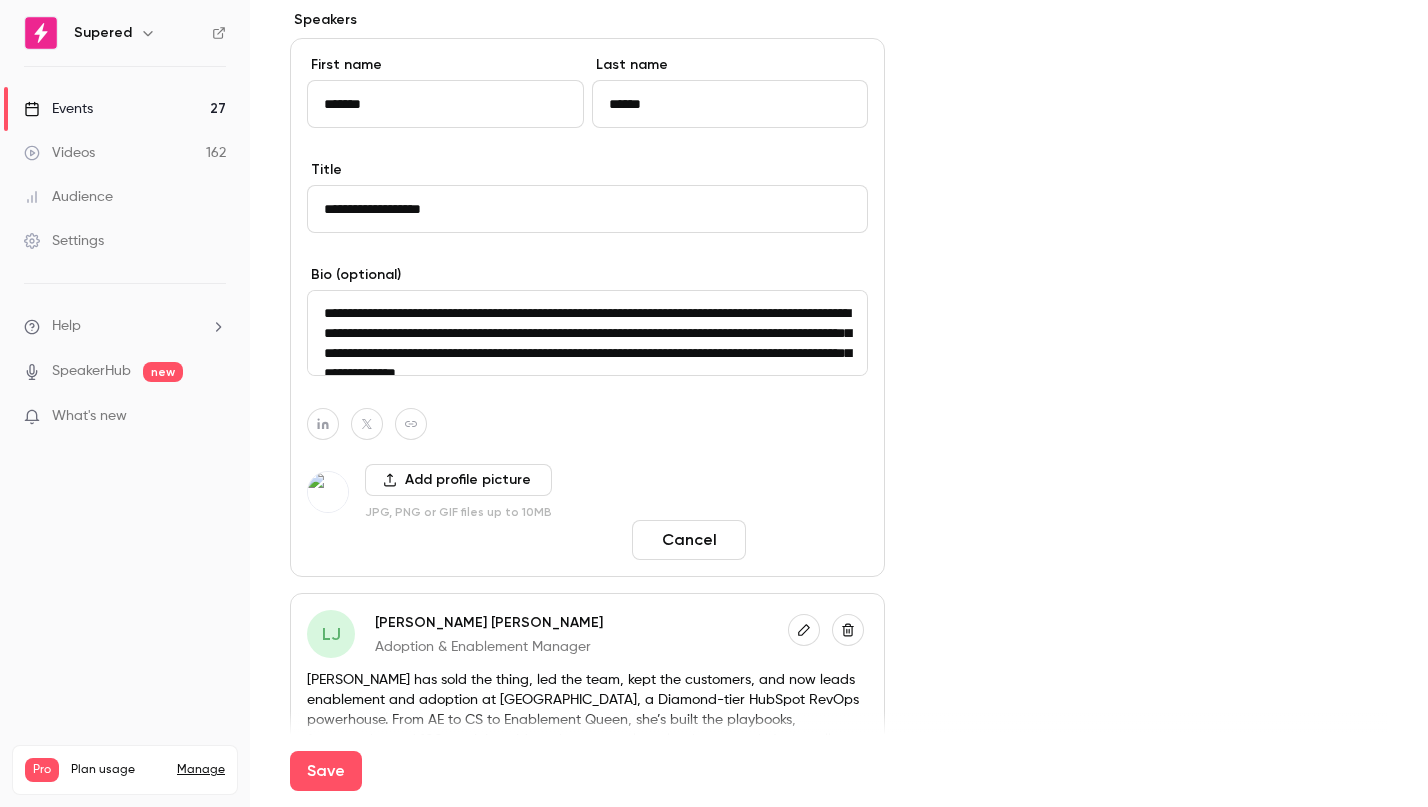 click on "Done" at bounding box center (811, 540) 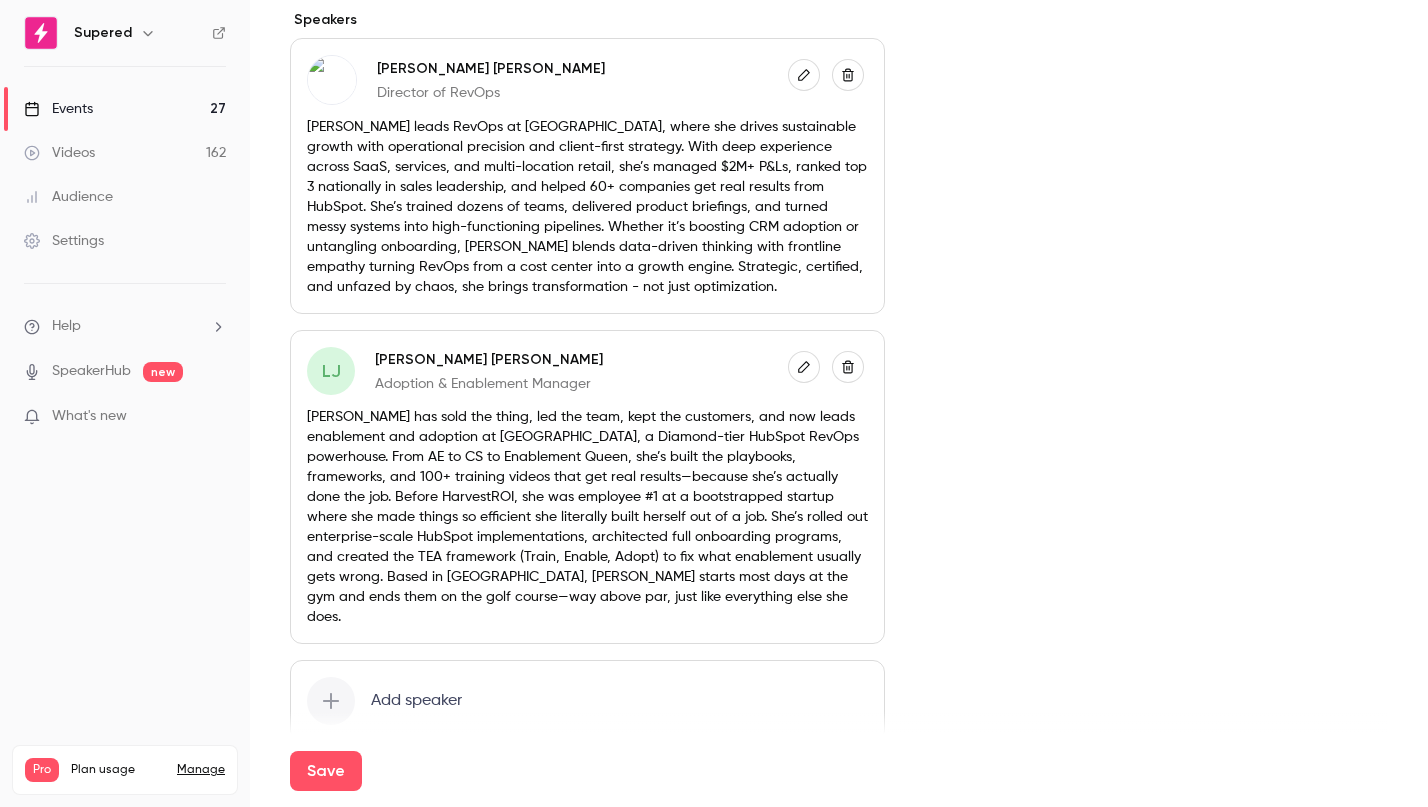 click 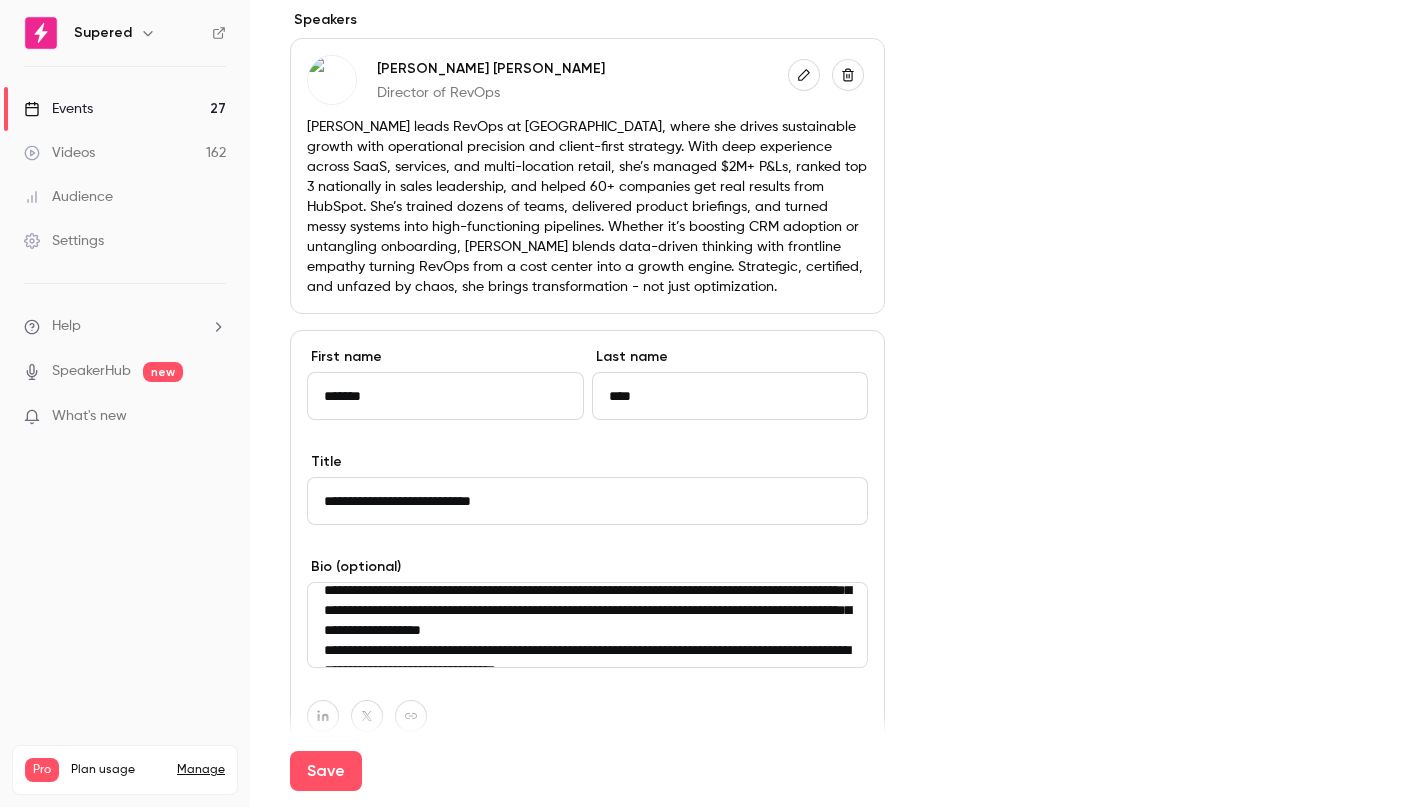 scroll, scrollTop: 180, scrollLeft: 0, axis: vertical 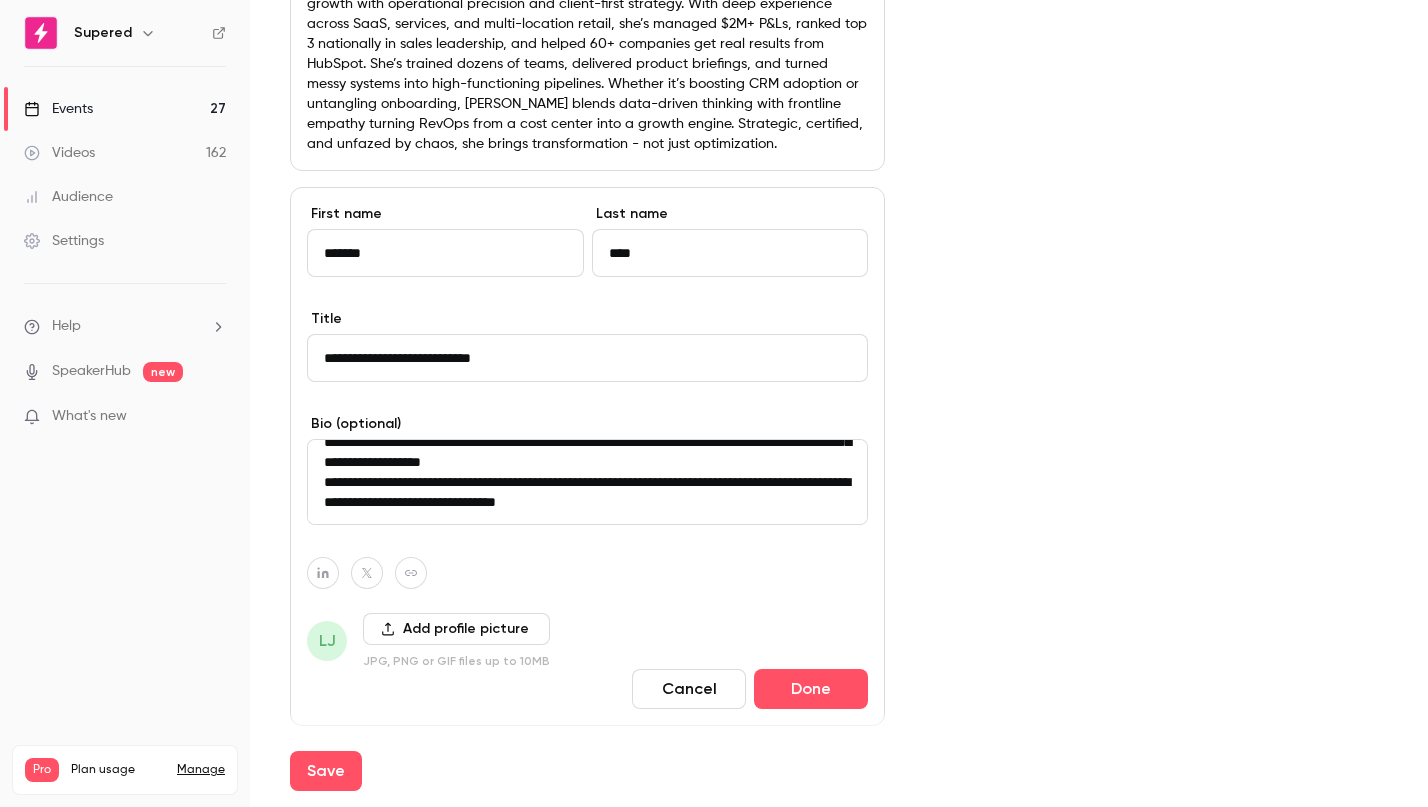 click on "Add profile picture" at bounding box center (456, 629) 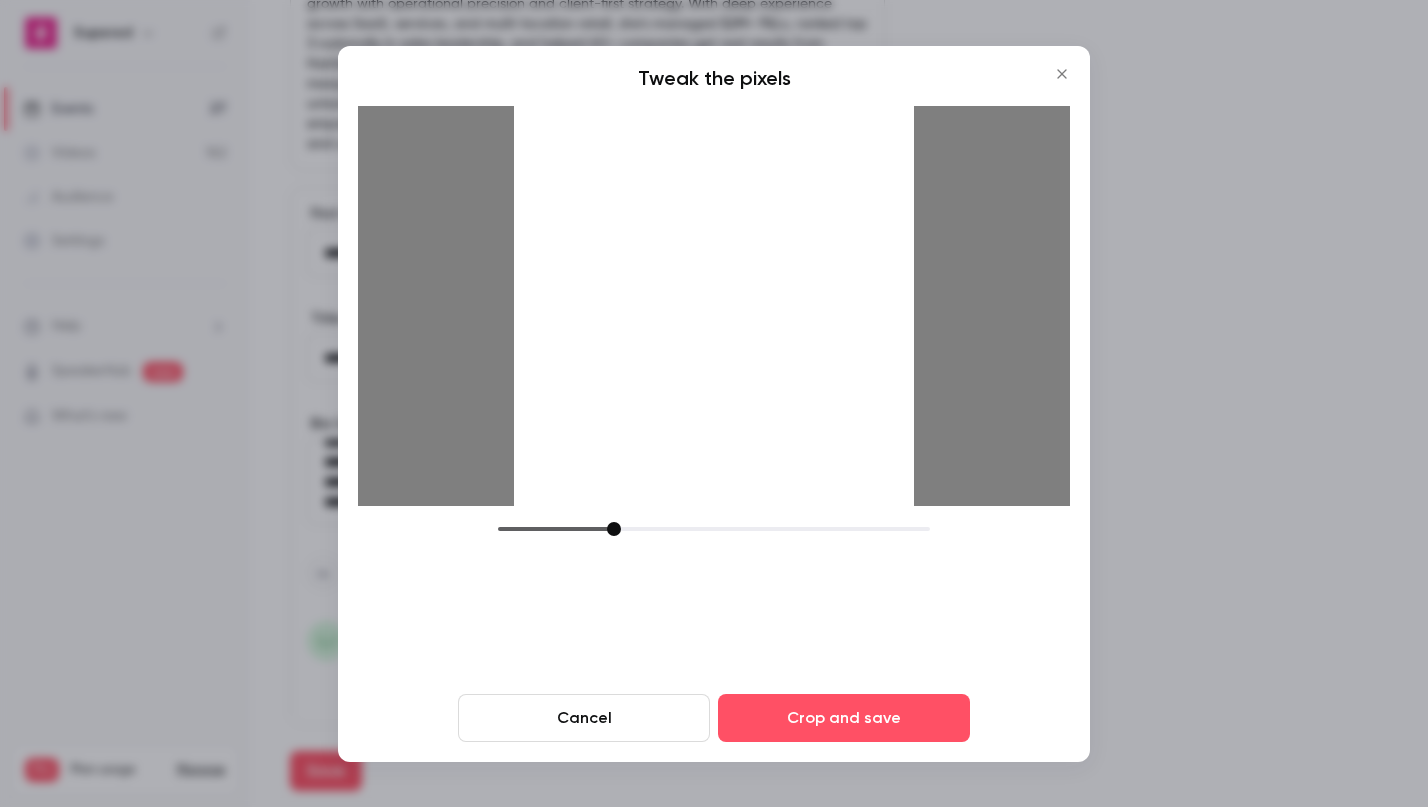 drag, startPoint x: 635, startPoint y: 531, endPoint x: 651, endPoint y: 357, distance: 174.73409 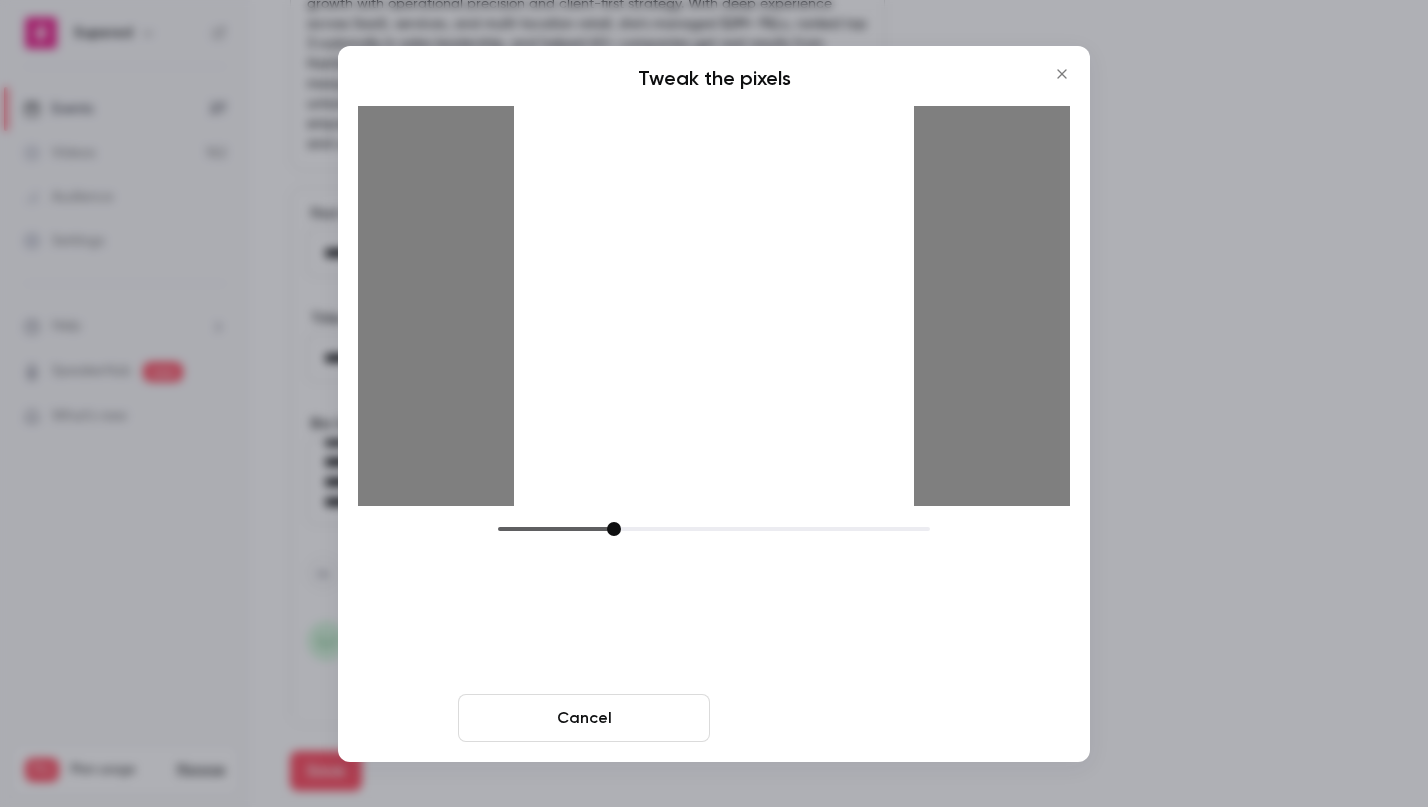 click on "Crop and save" at bounding box center [844, 718] 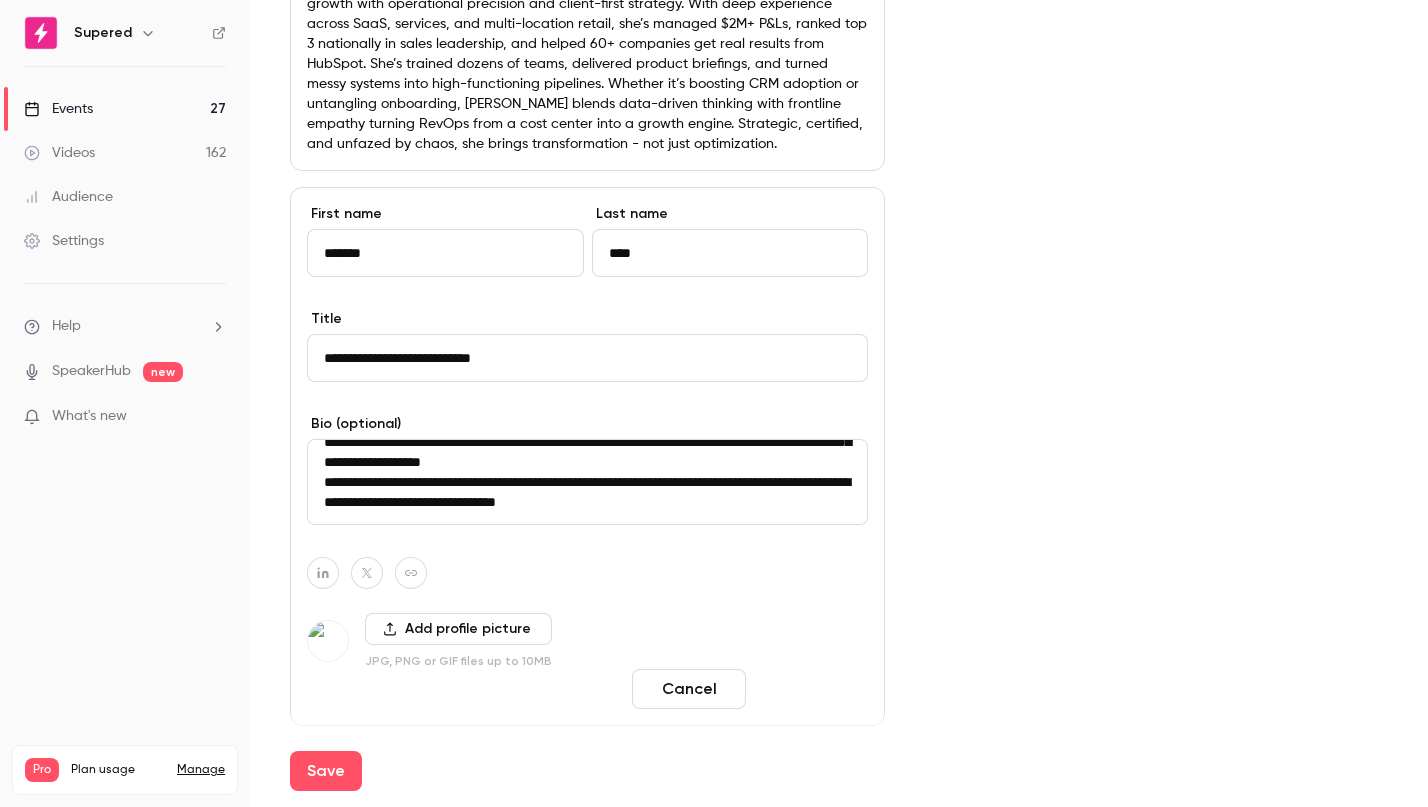 click on "Done" at bounding box center [811, 689] 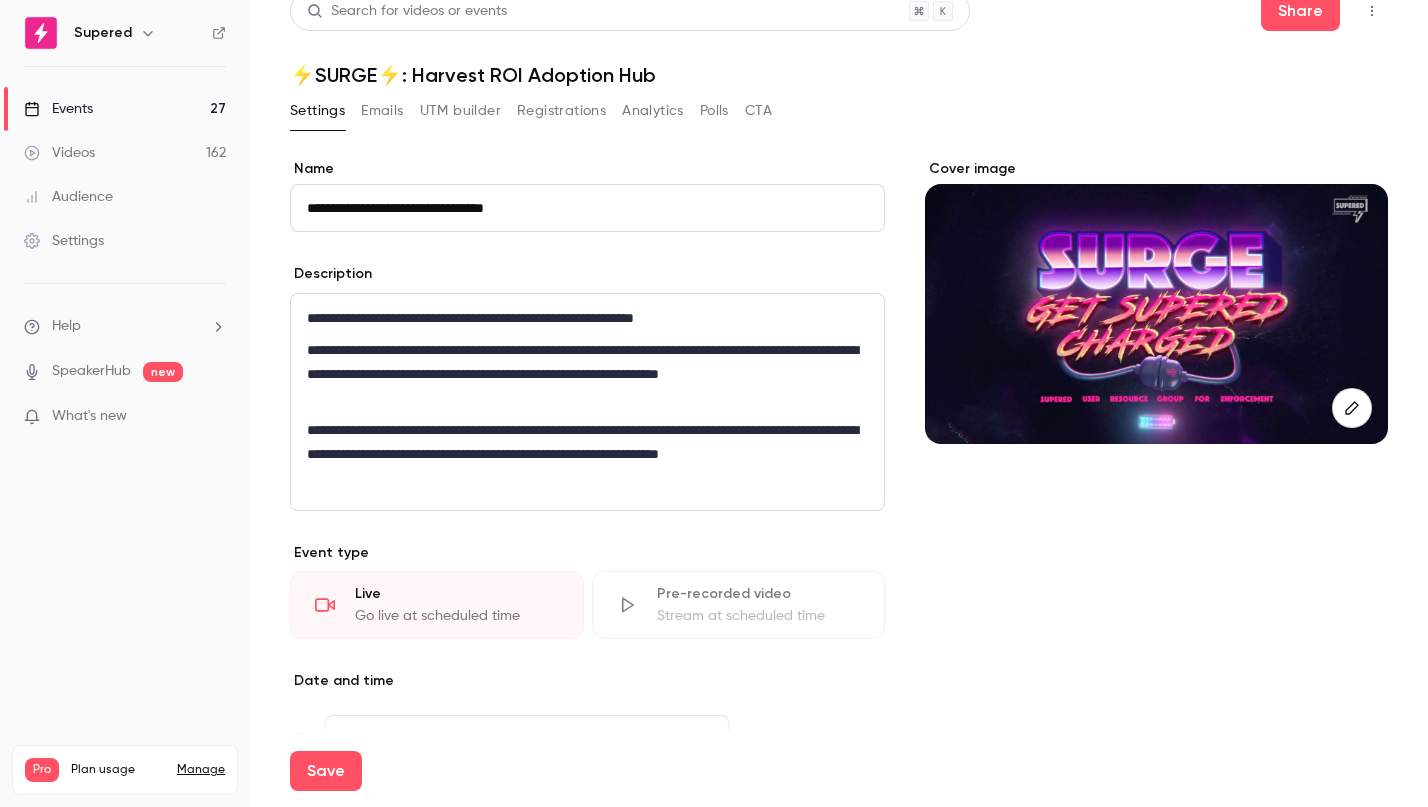 scroll, scrollTop: 0, scrollLeft: 0, axis: both 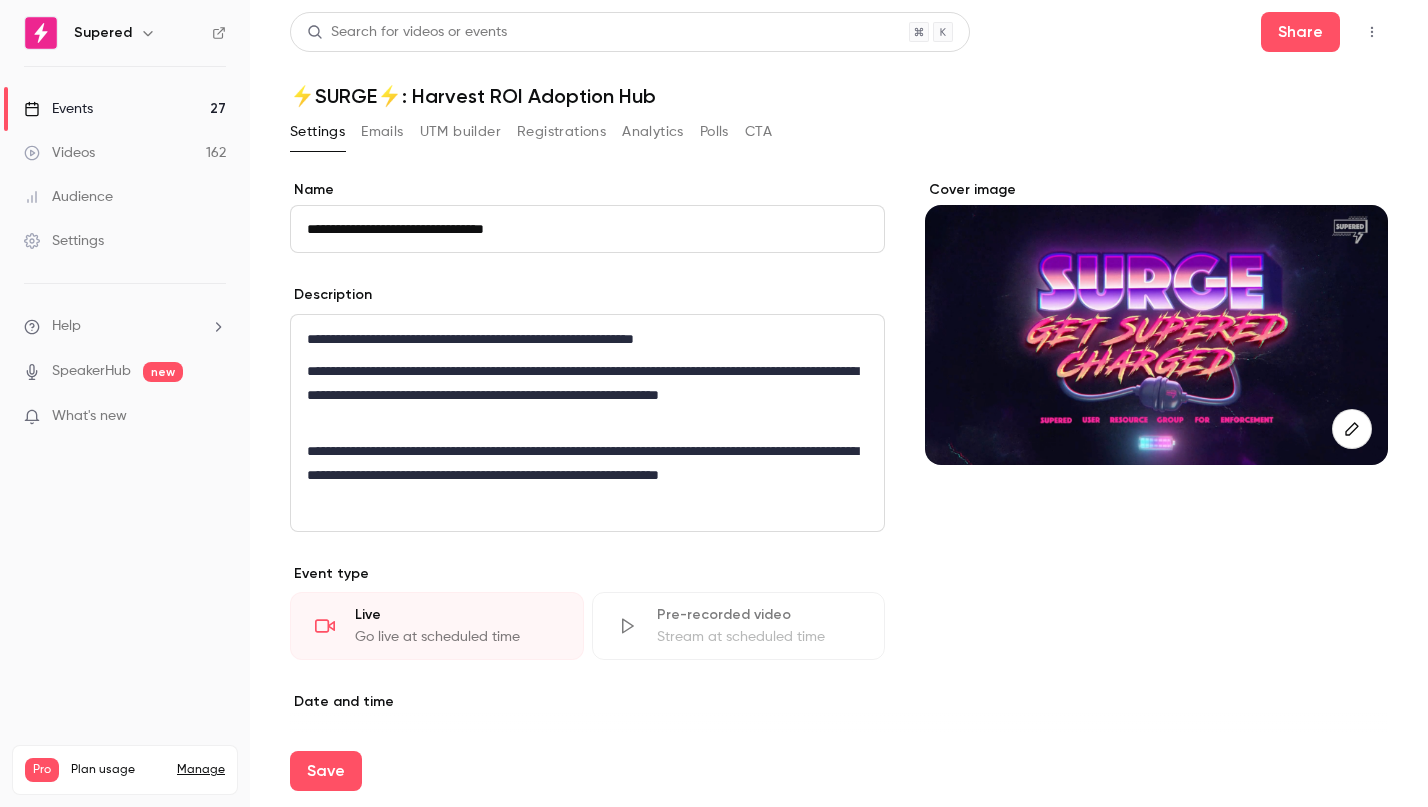 click on "Events" at bounding box center [58, 109] 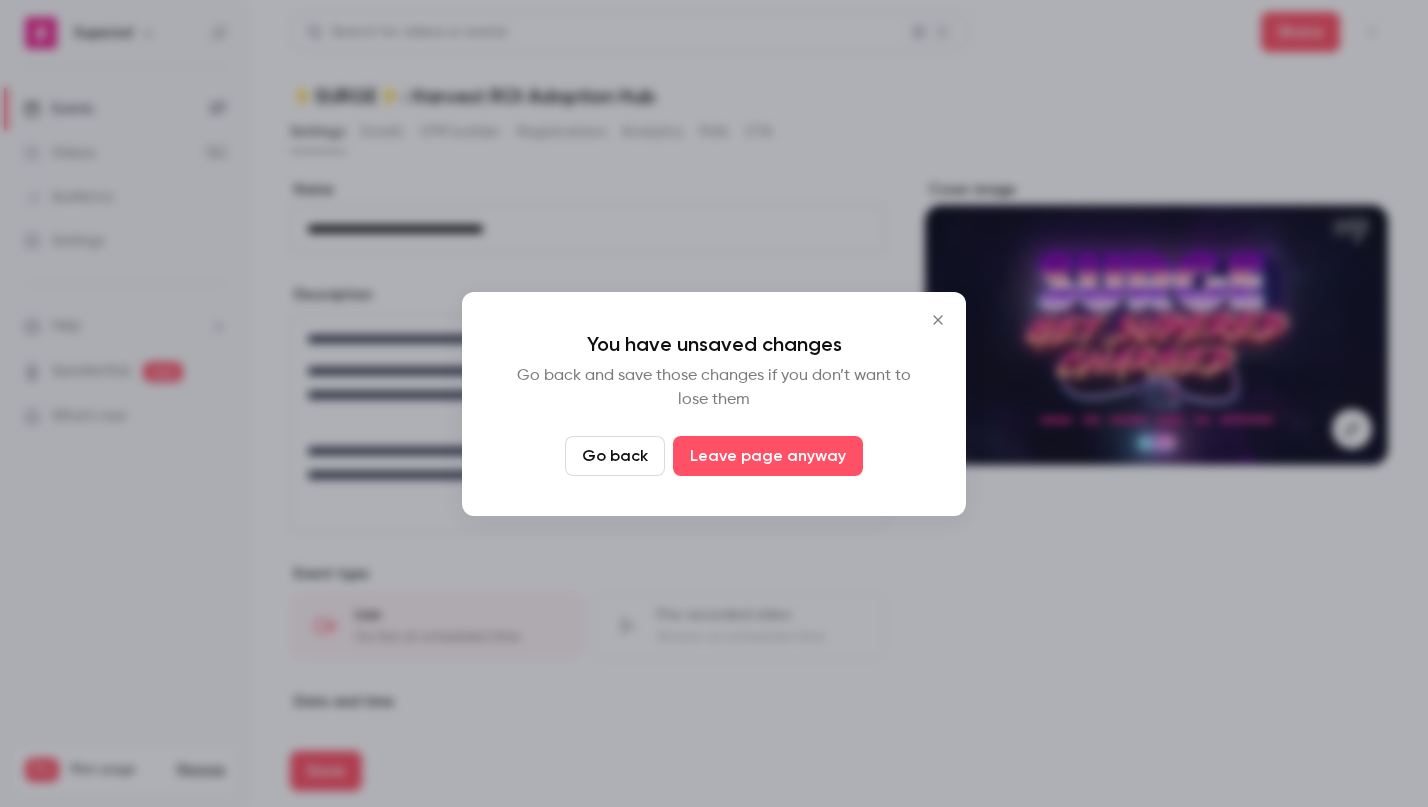 click 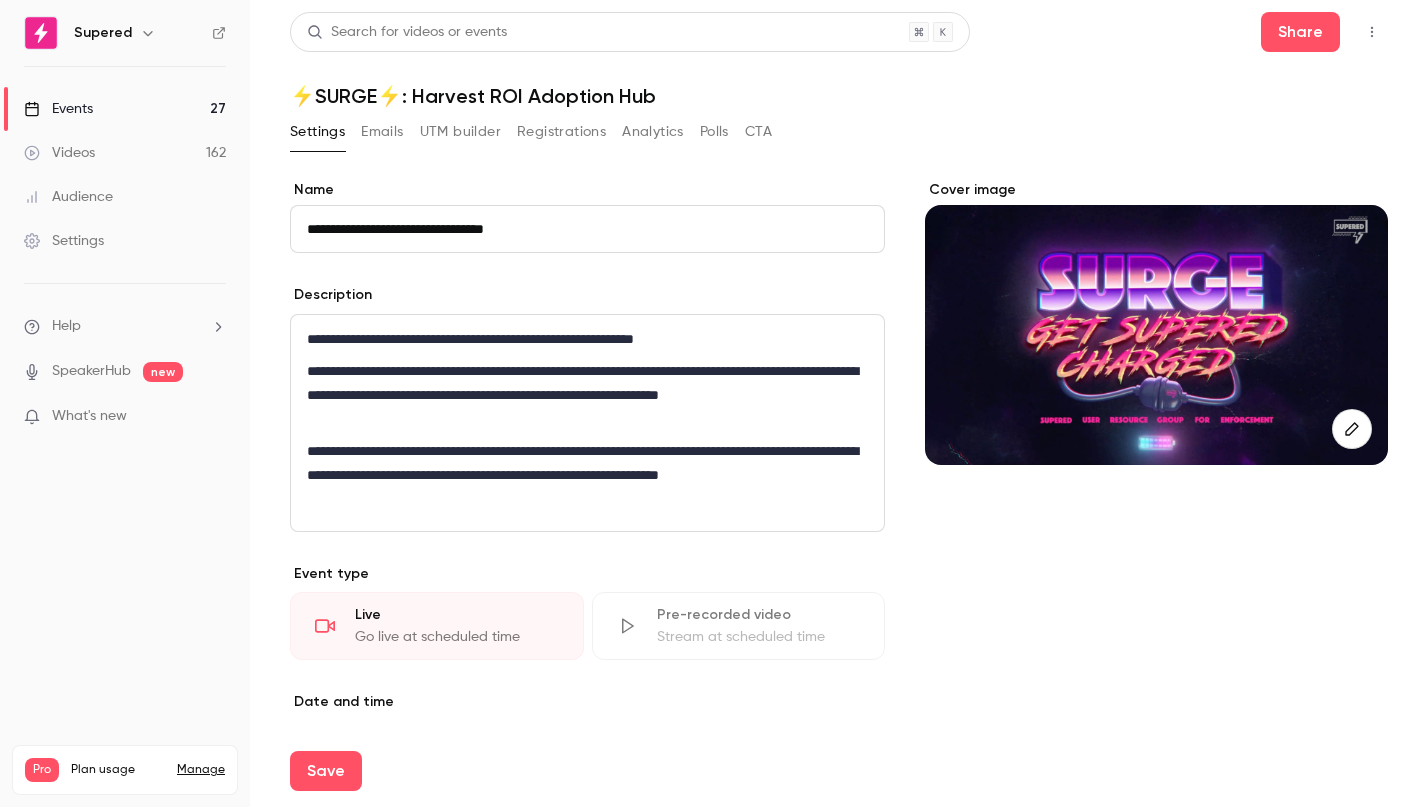 click on "Save" at bounding box center (326, 771) 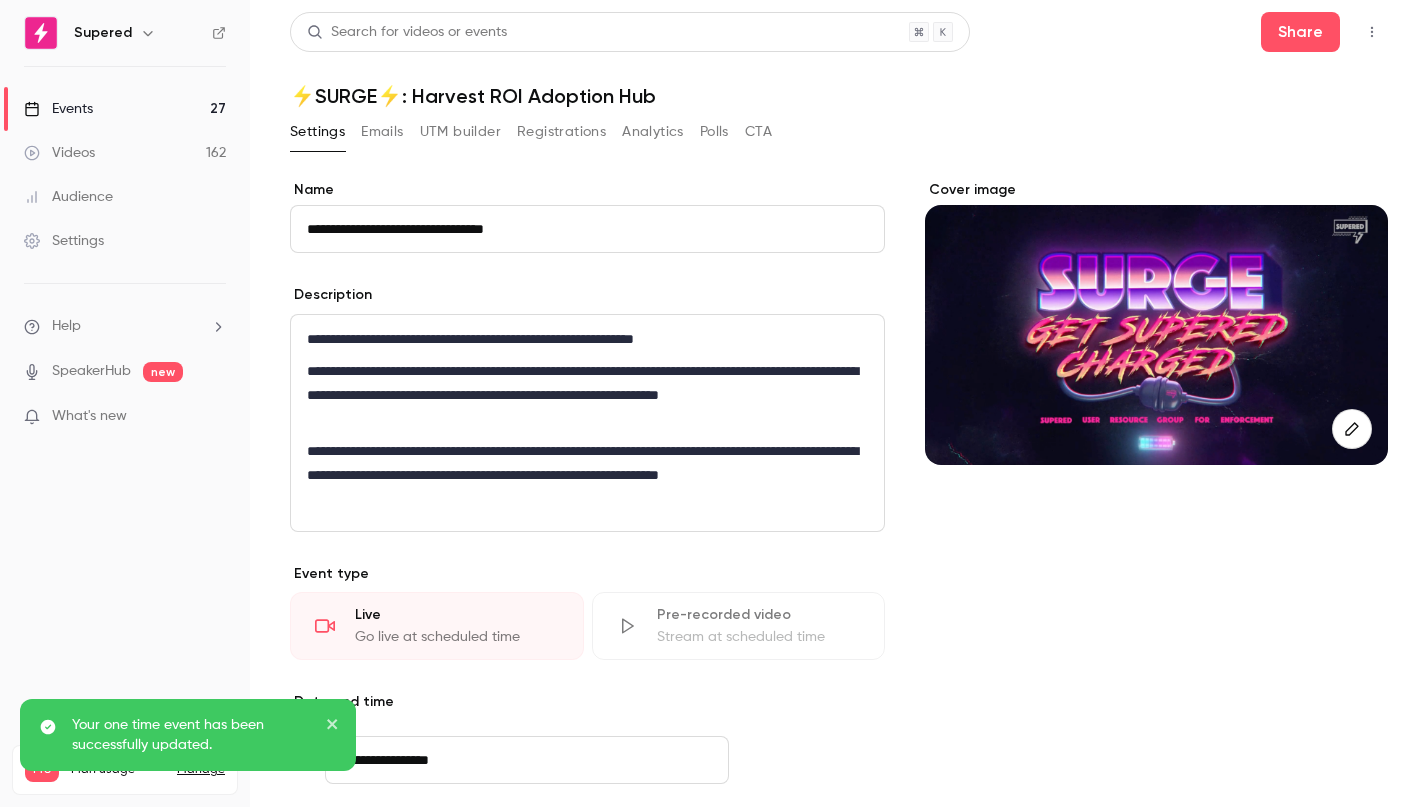click on "Events" at bounding box center (58, 109) 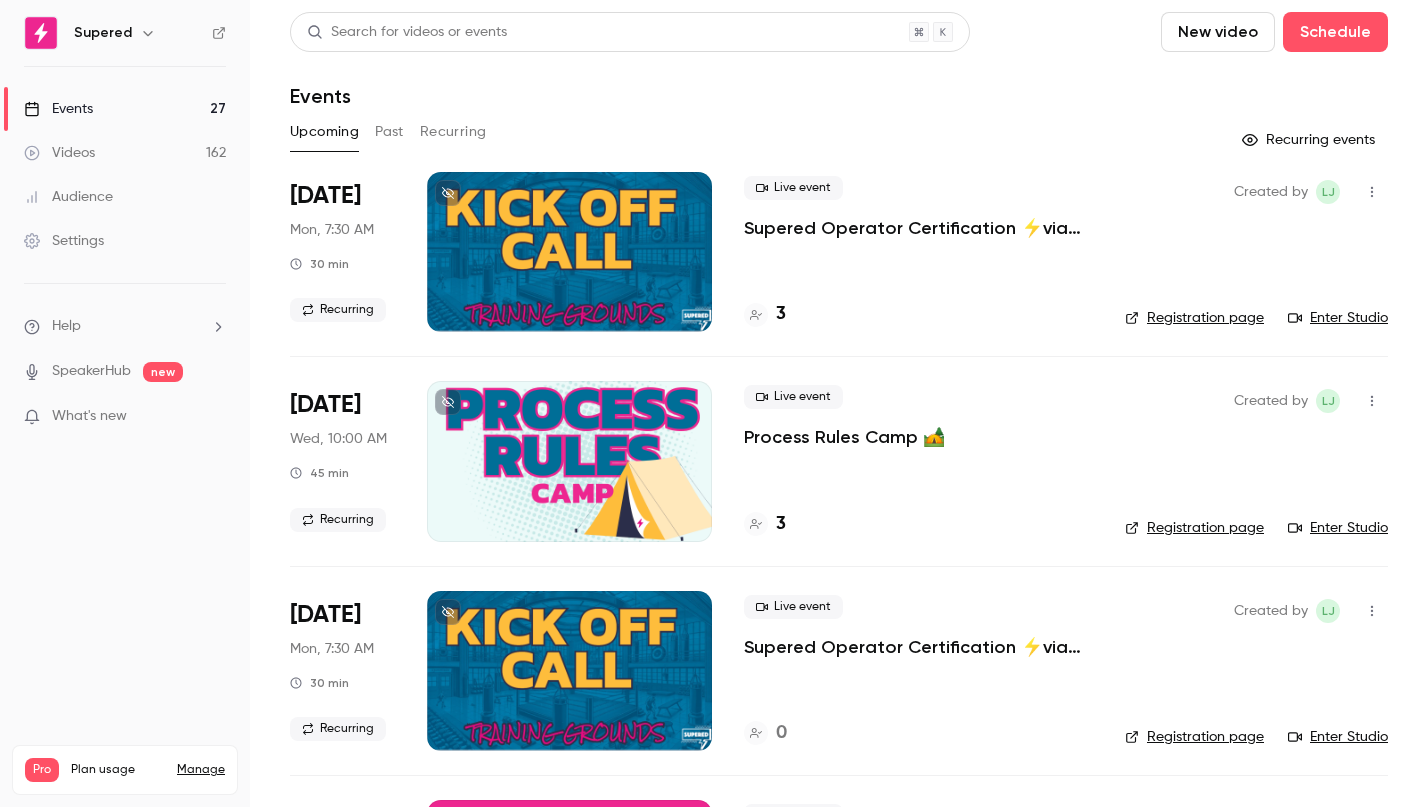 click on "Past" at bounding box center (389, 132) 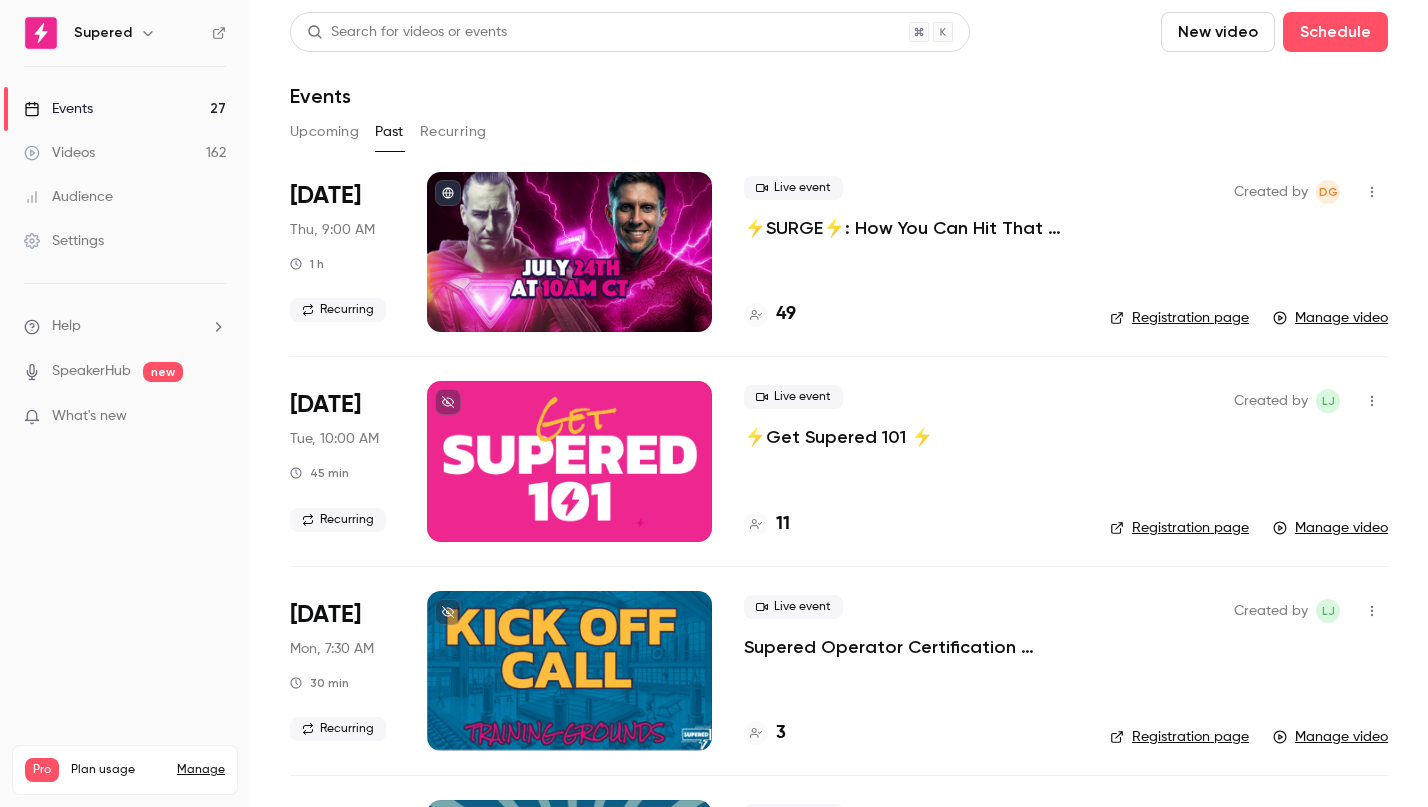 click on "⚡️SURGE⚡️: How You Can Hit That Easy Button for Consulting" at bounding box center [911, 228] 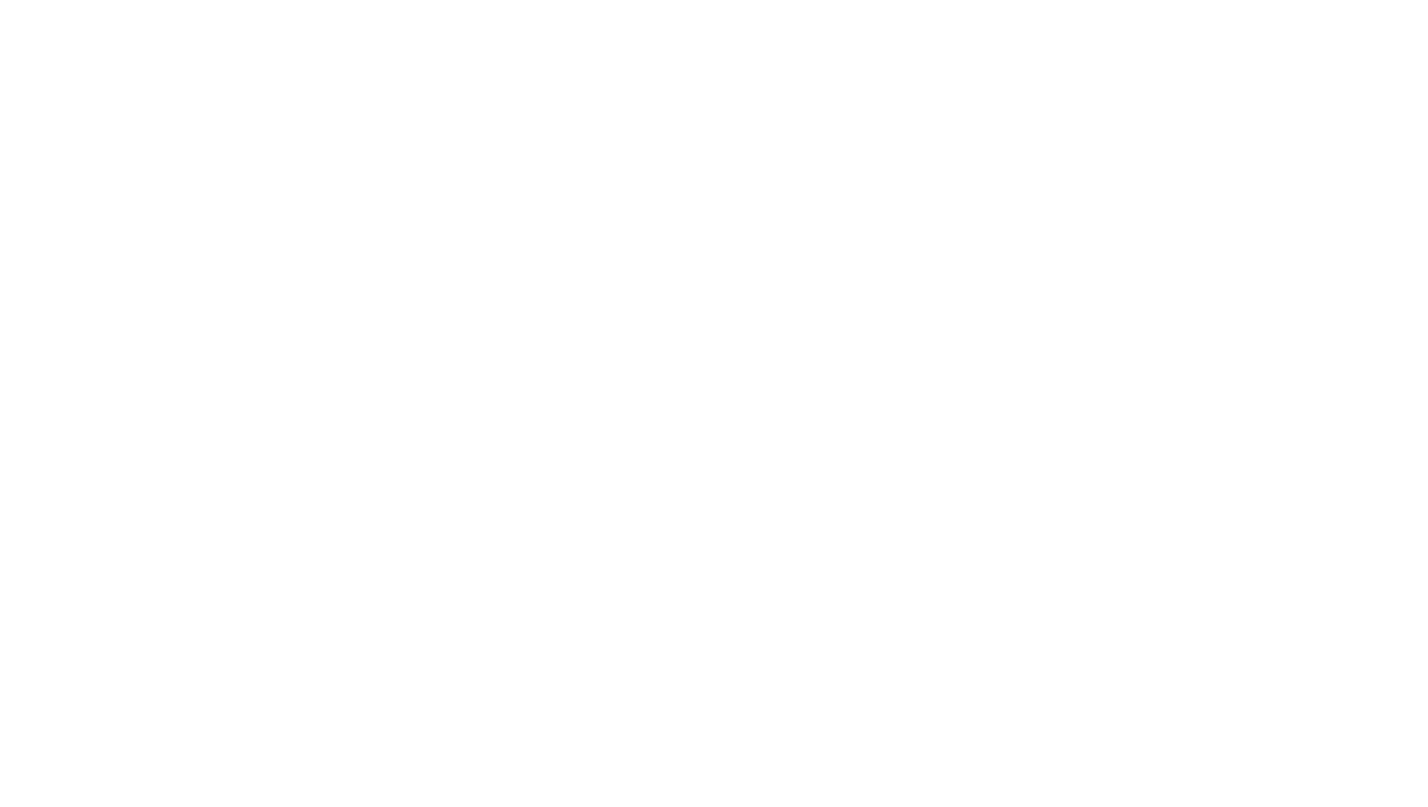 scroll, scrollTop: 0, scrollLeft: 0, axis: both 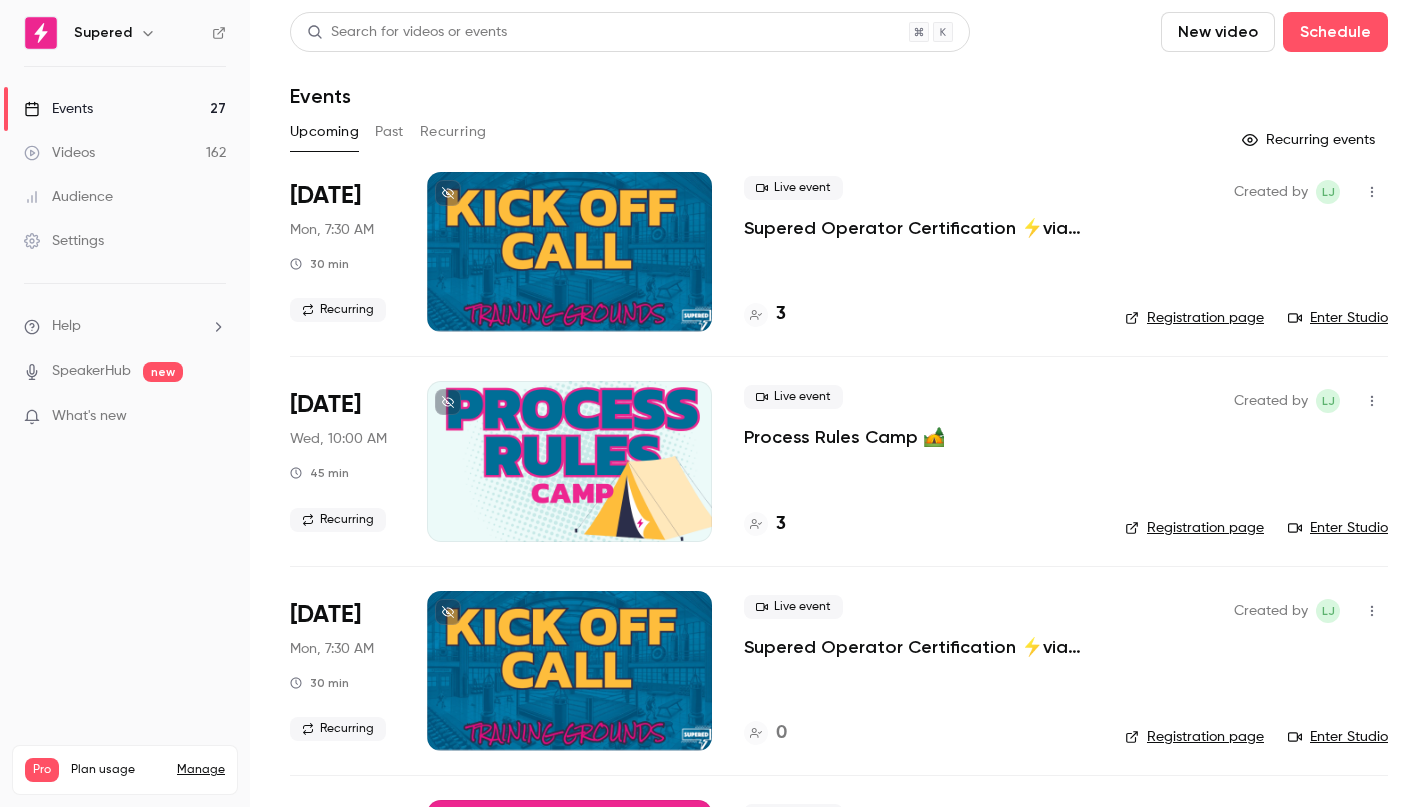 click on "Help" at bounding box center [125, 326] 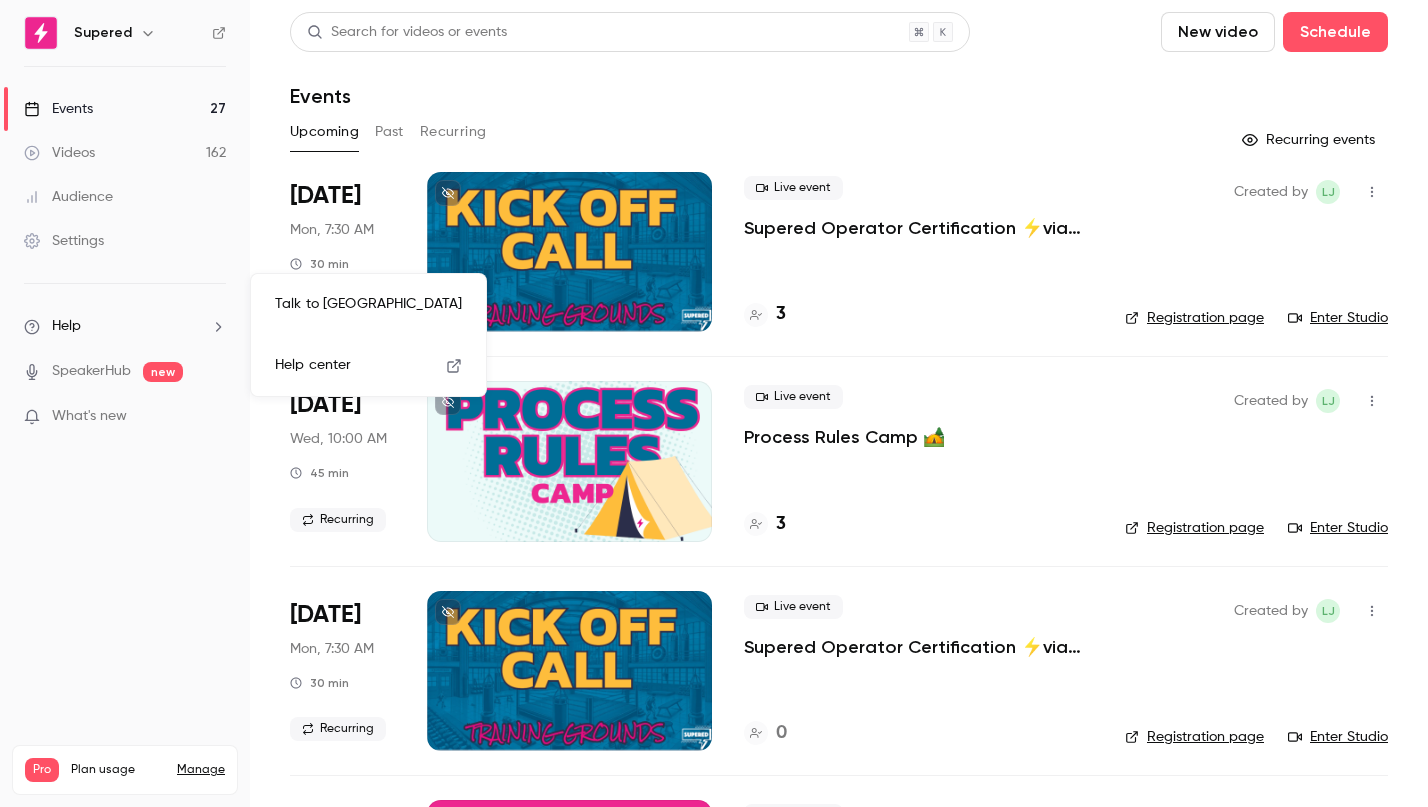 click on "Talk to us" at bounding box center [368, 304] 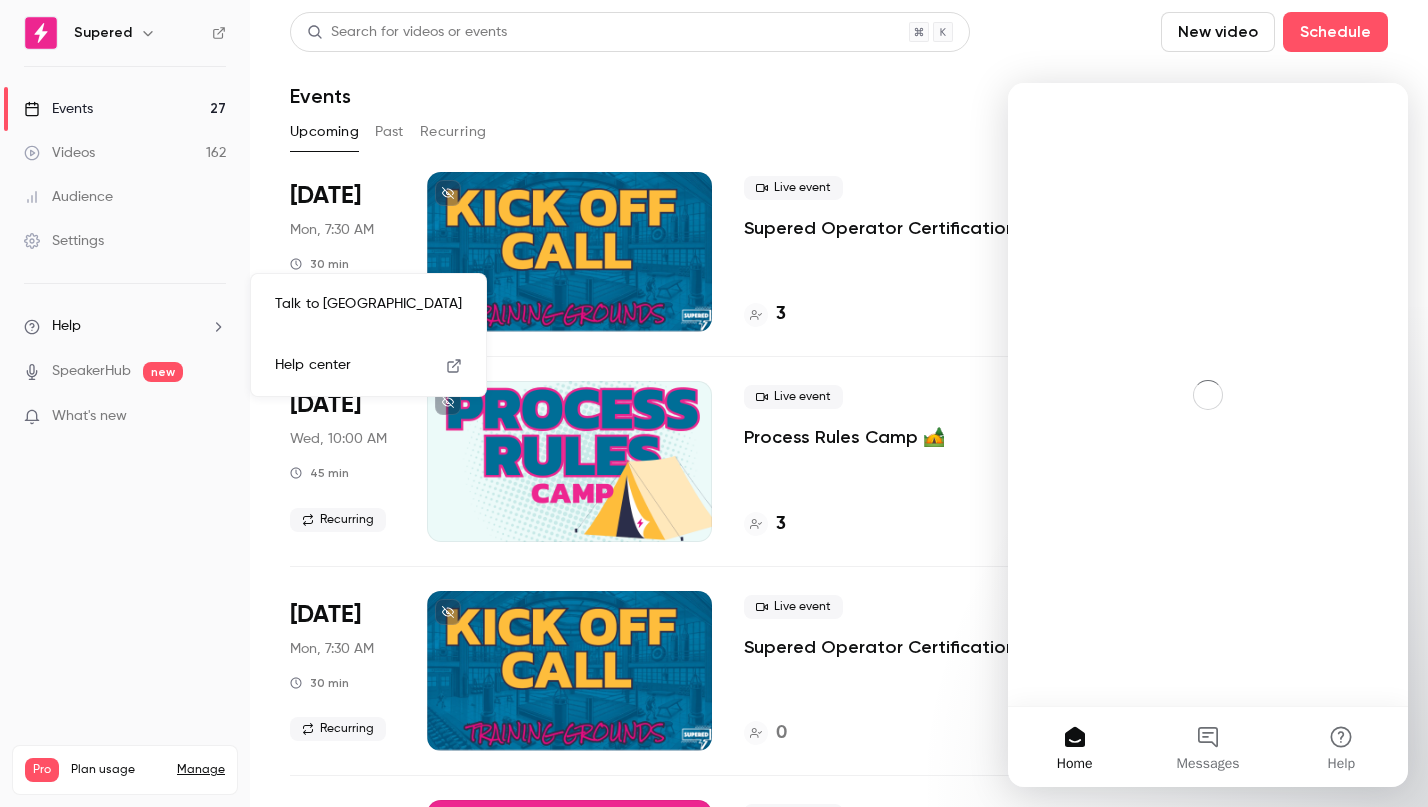 scroll, scrollTop: 0, scrollLeft: 0, axis: both 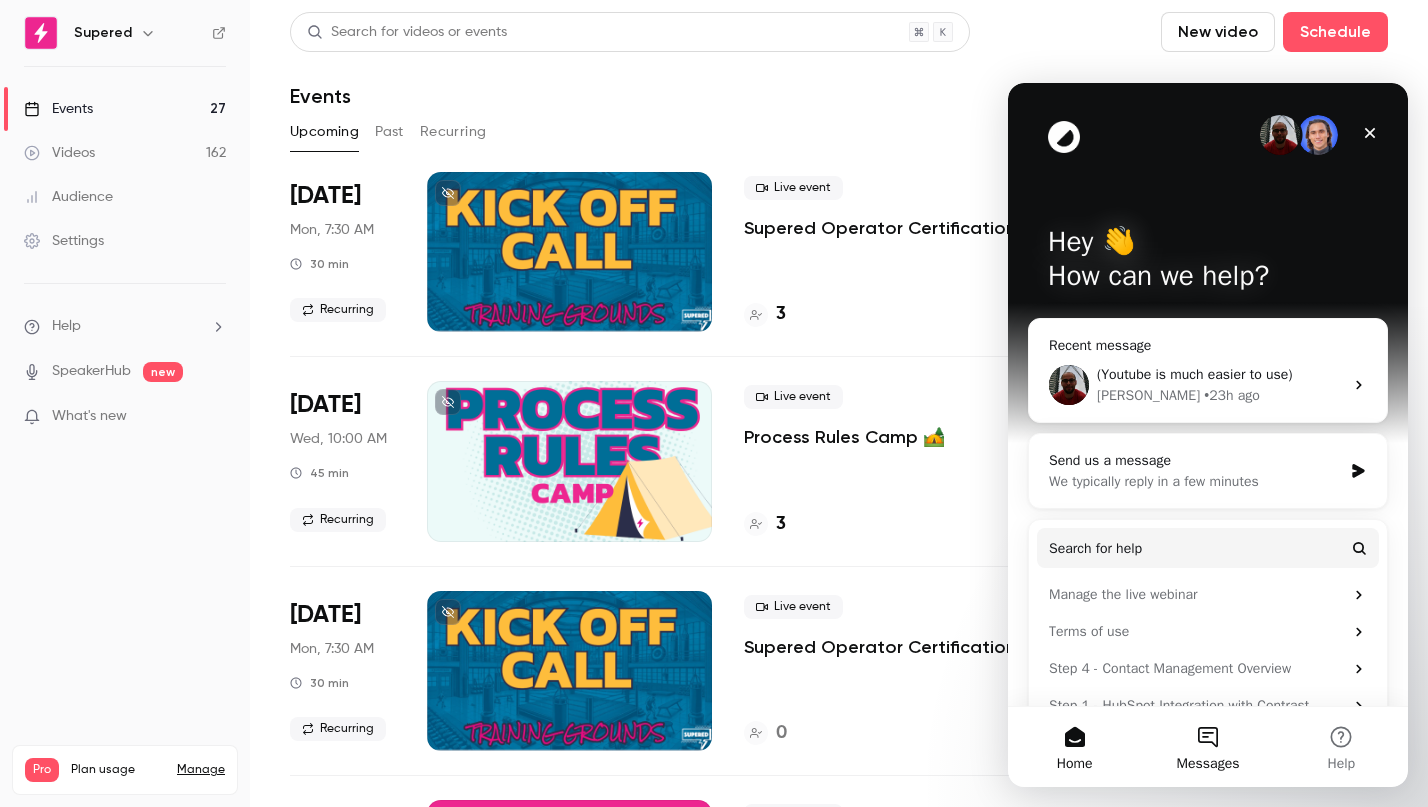click on "Messages" at bounding box center [1207, 747] 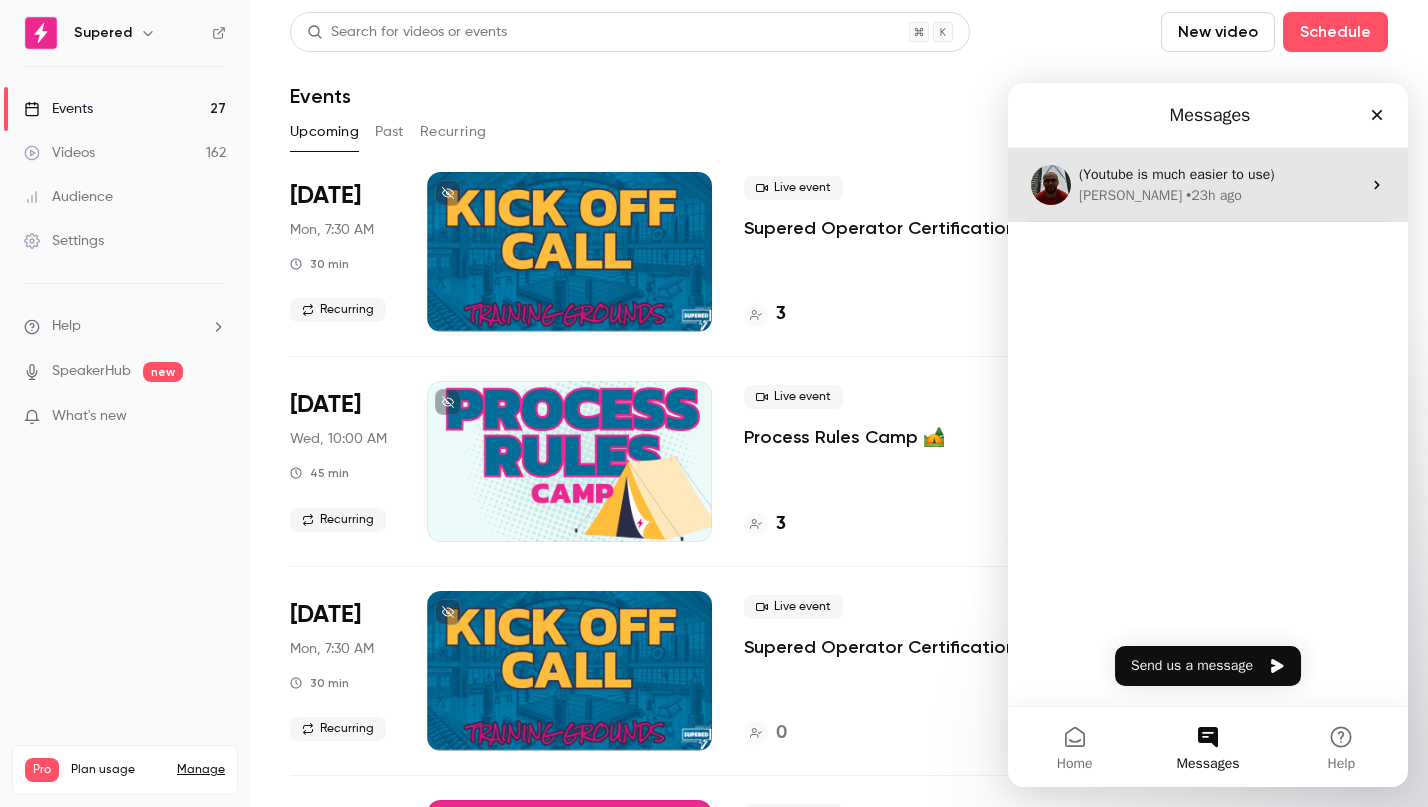 click on "Salim •  23h ago" at bounding box center (1220, 195) 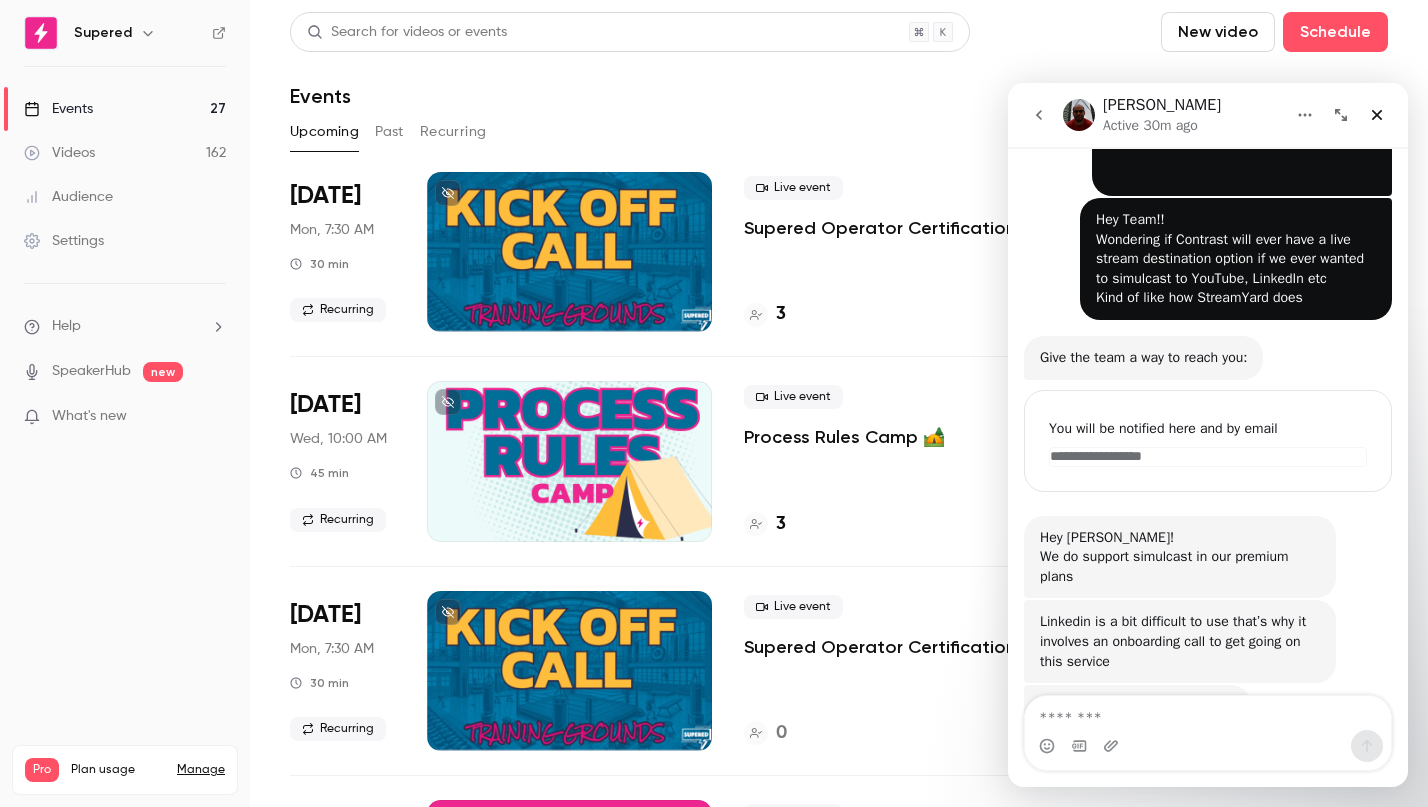 scroll, scrollTop: 197, scrollLeft: 0, axis: vertical 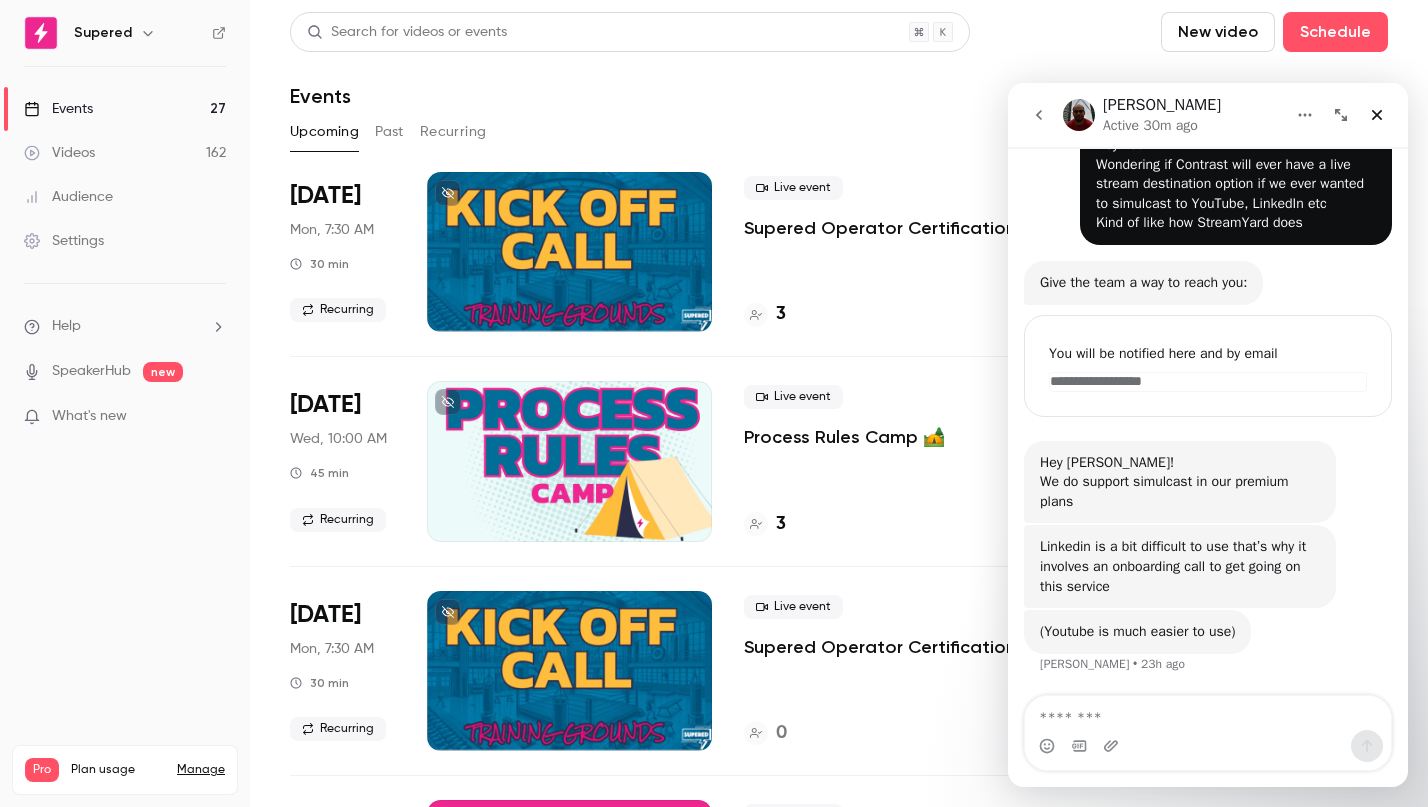 click at bounding box center (1208, 713) 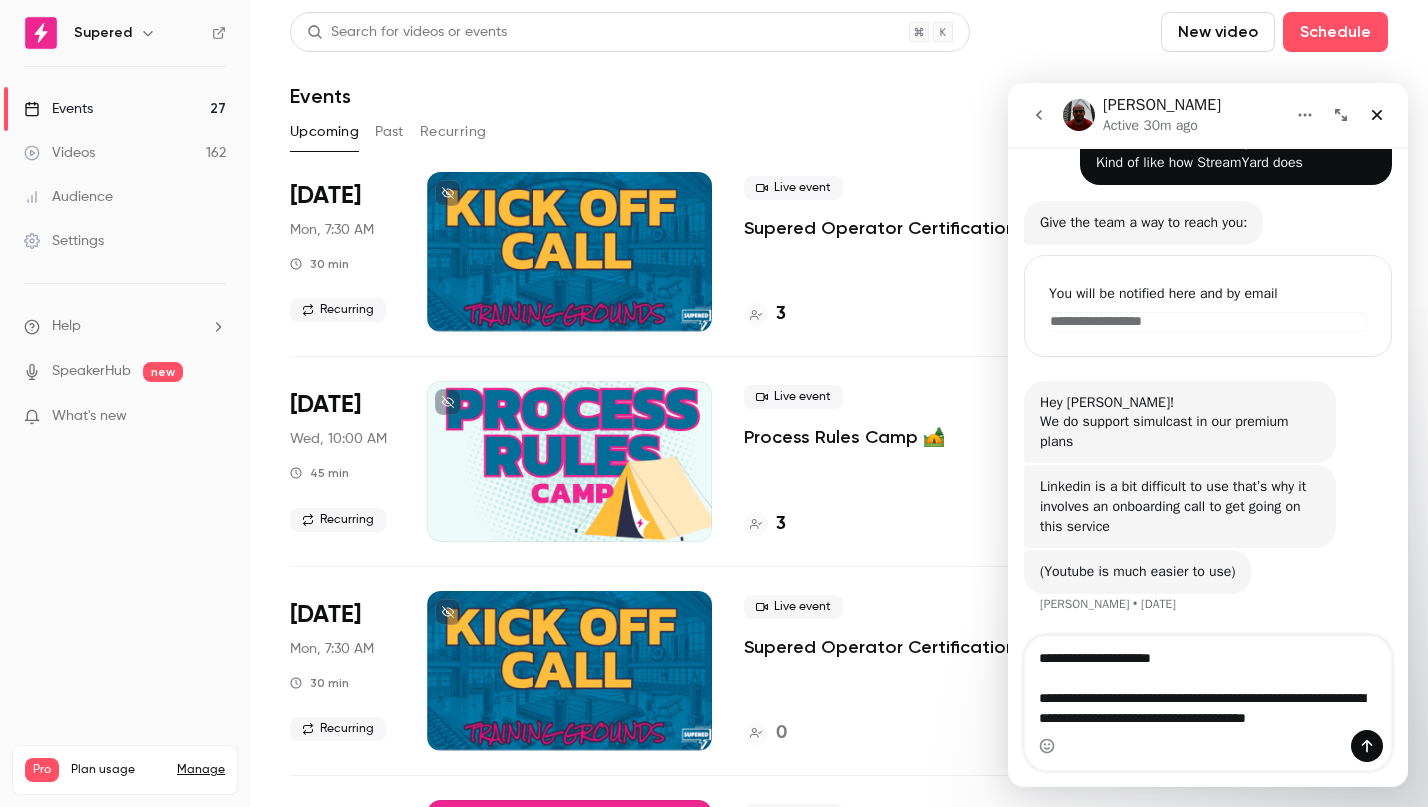 scroll, scrollTop: 277, scrollLeft: 0, axis: vertical 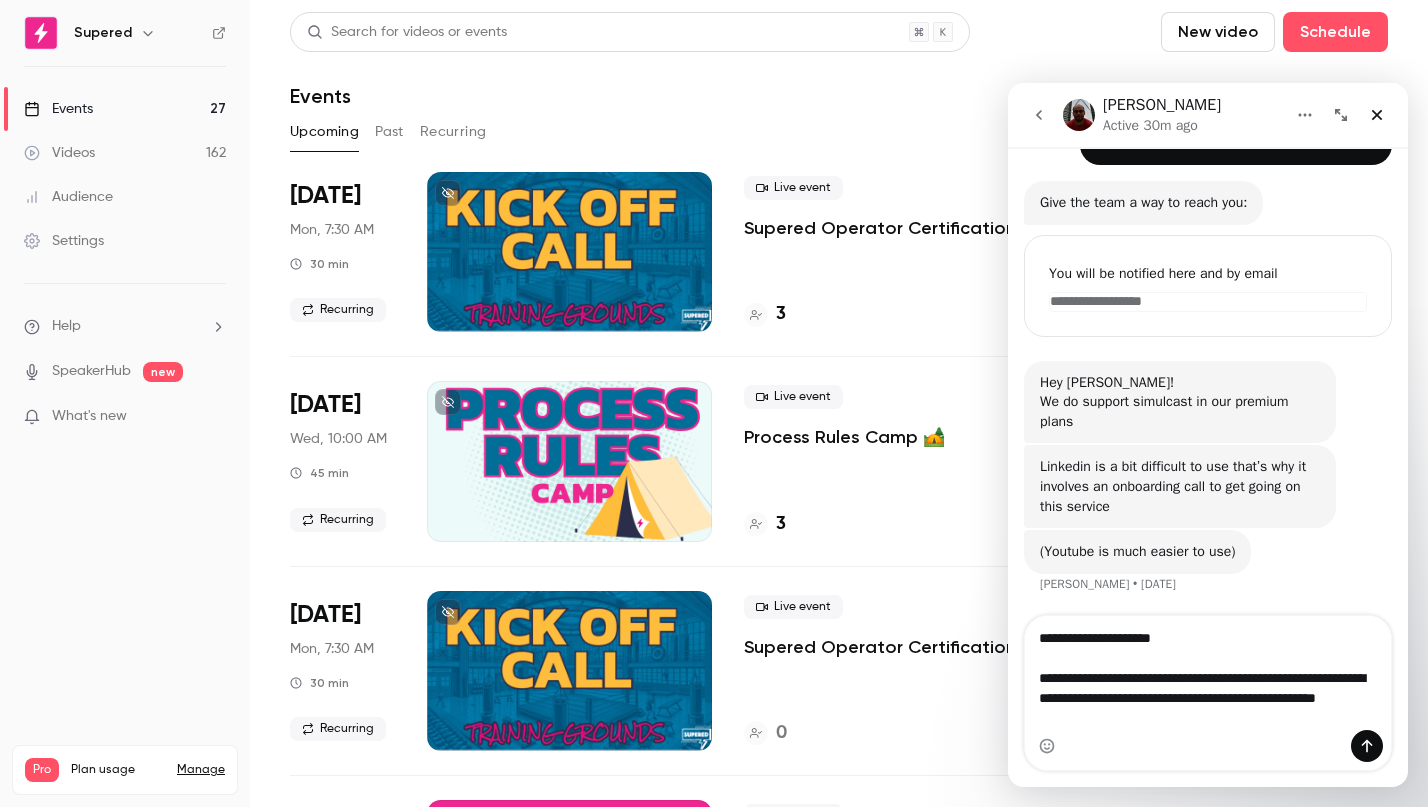 type on "**********" 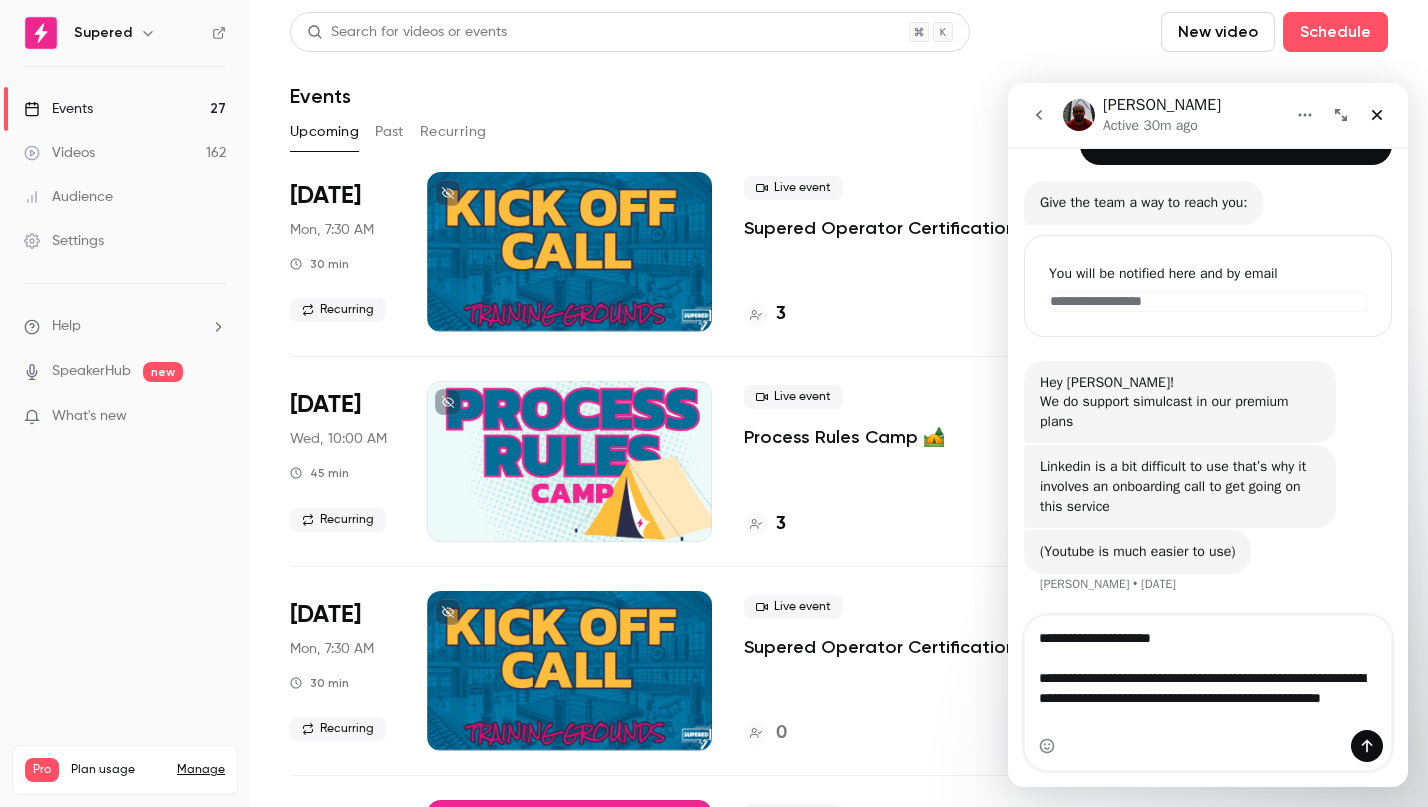 type 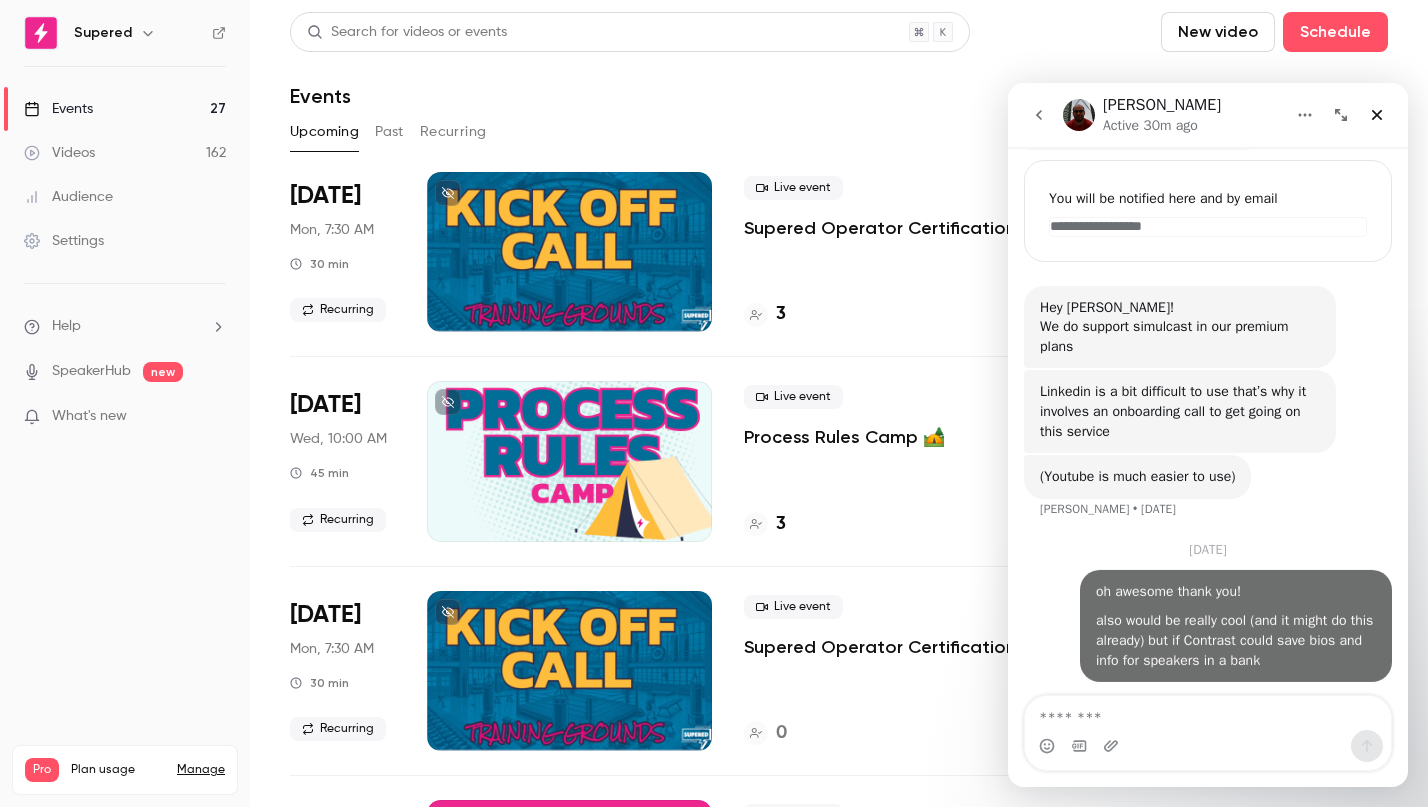 scroll, scrollTop: 380, scrollLeft: 0, axis: vertical 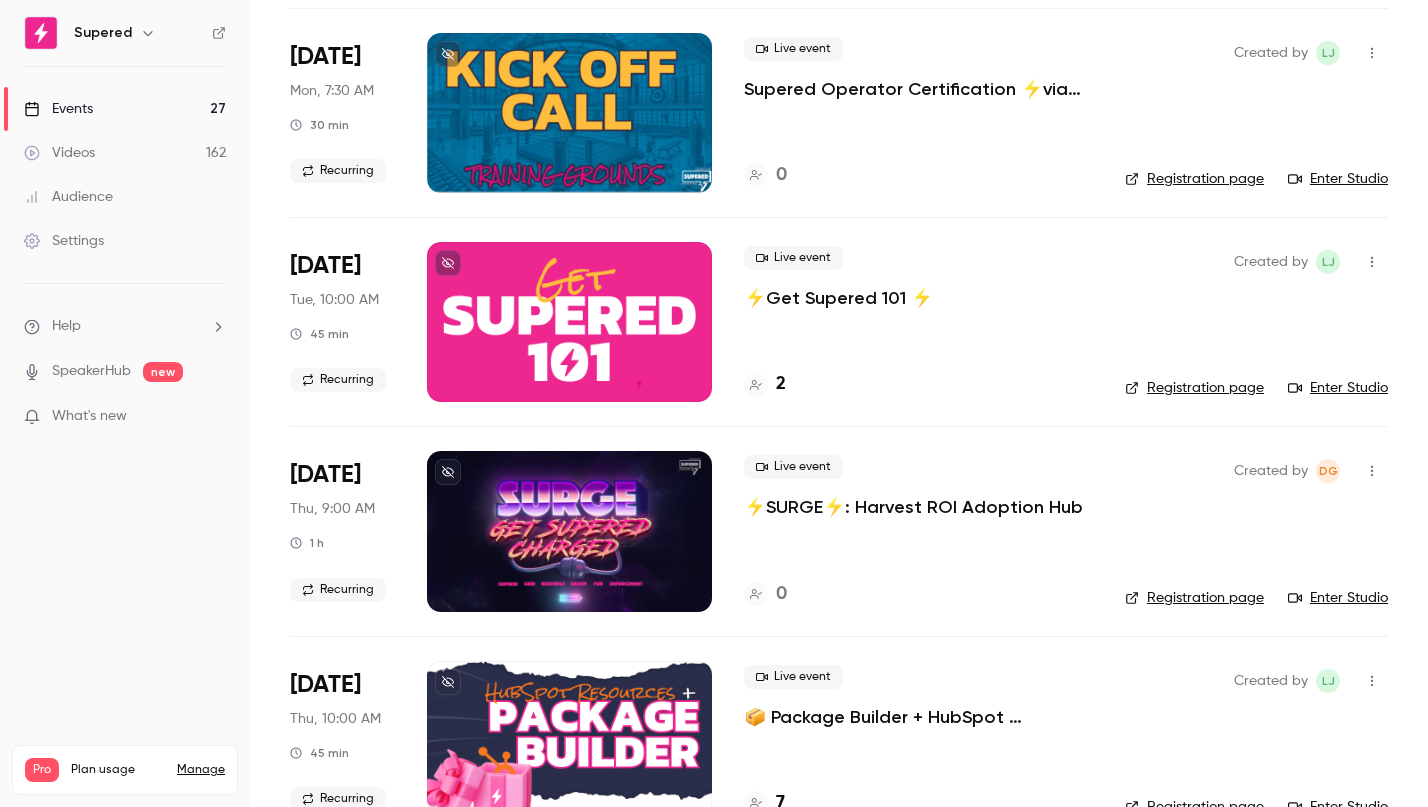 click at bounding box center [569, 531] 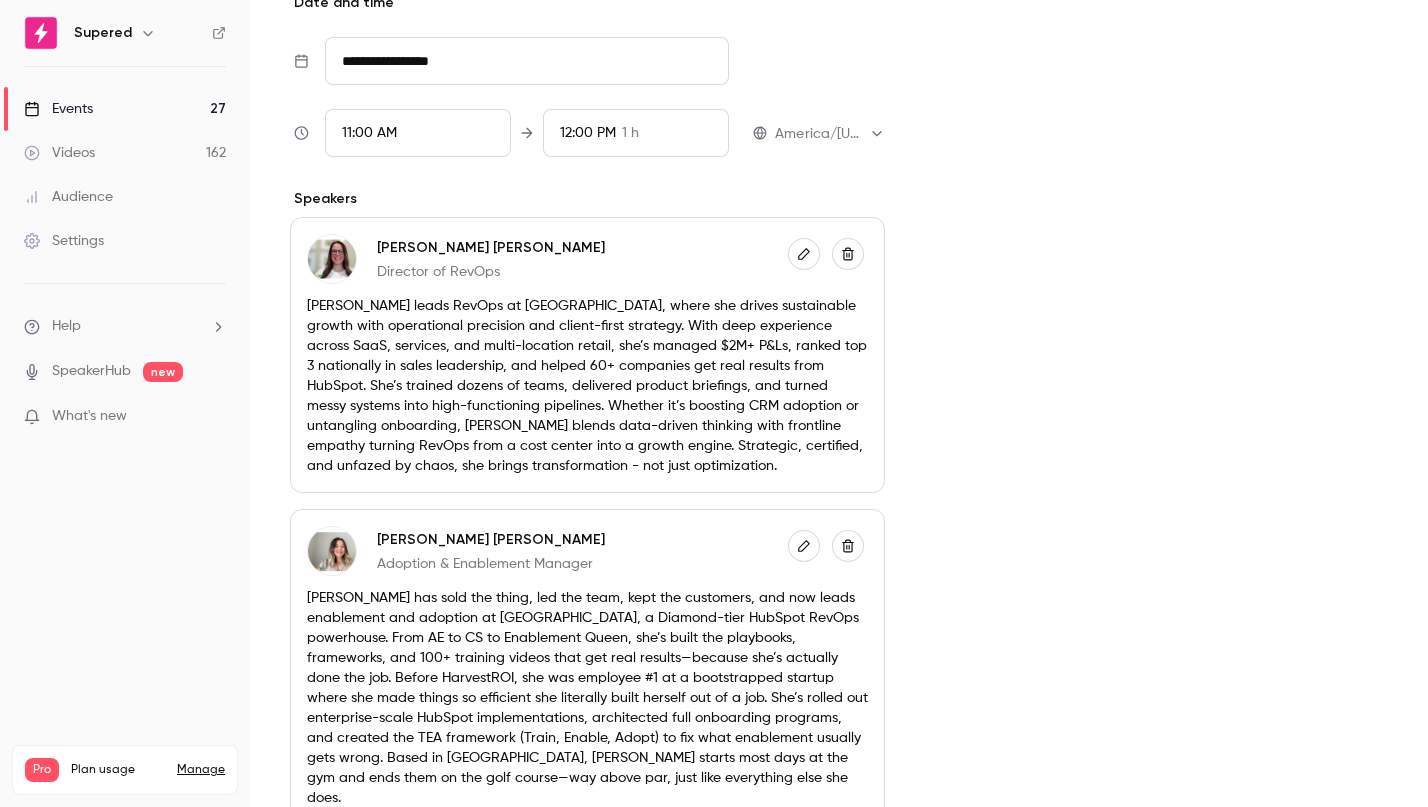 scroll, scrollTop: 963, scrollLeft: 0, axis: vertical 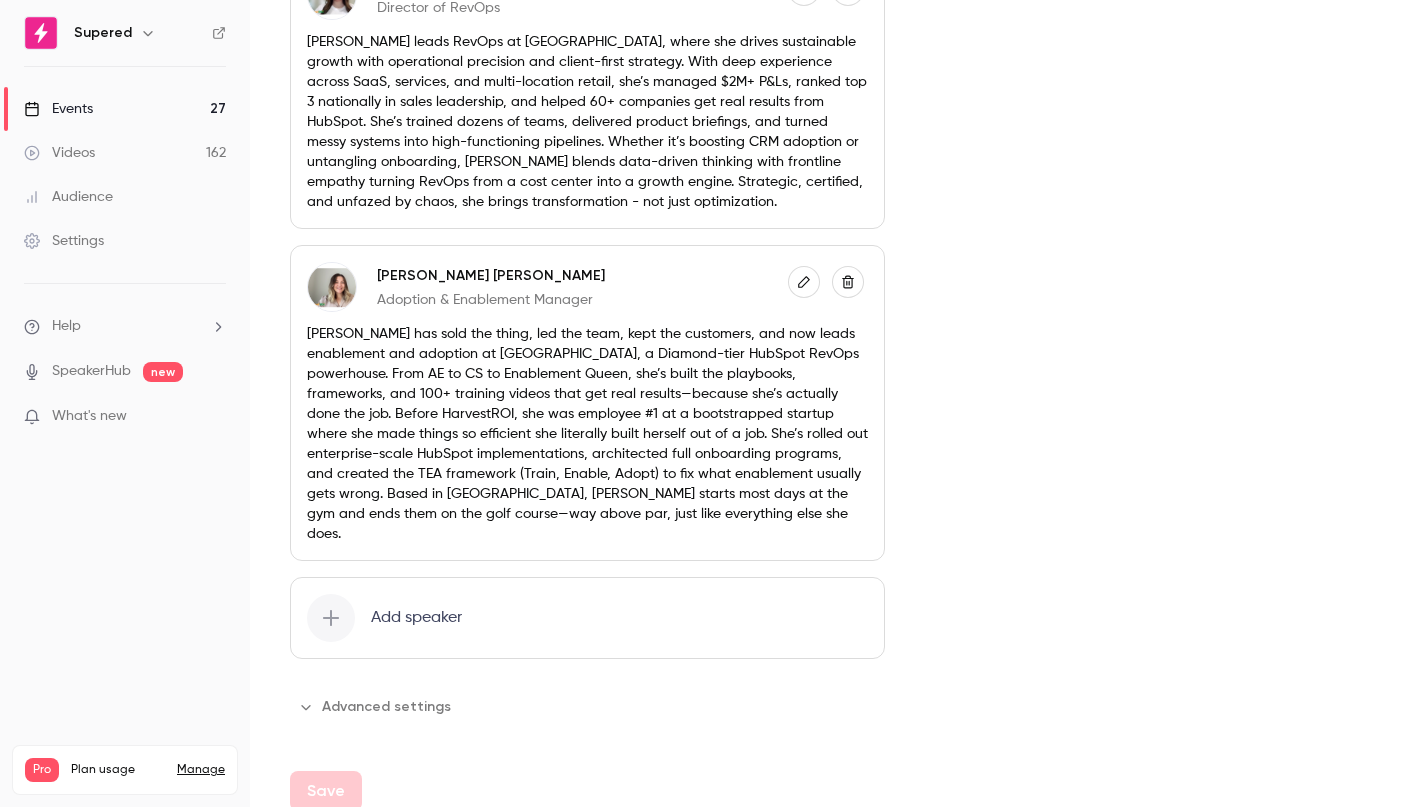 click 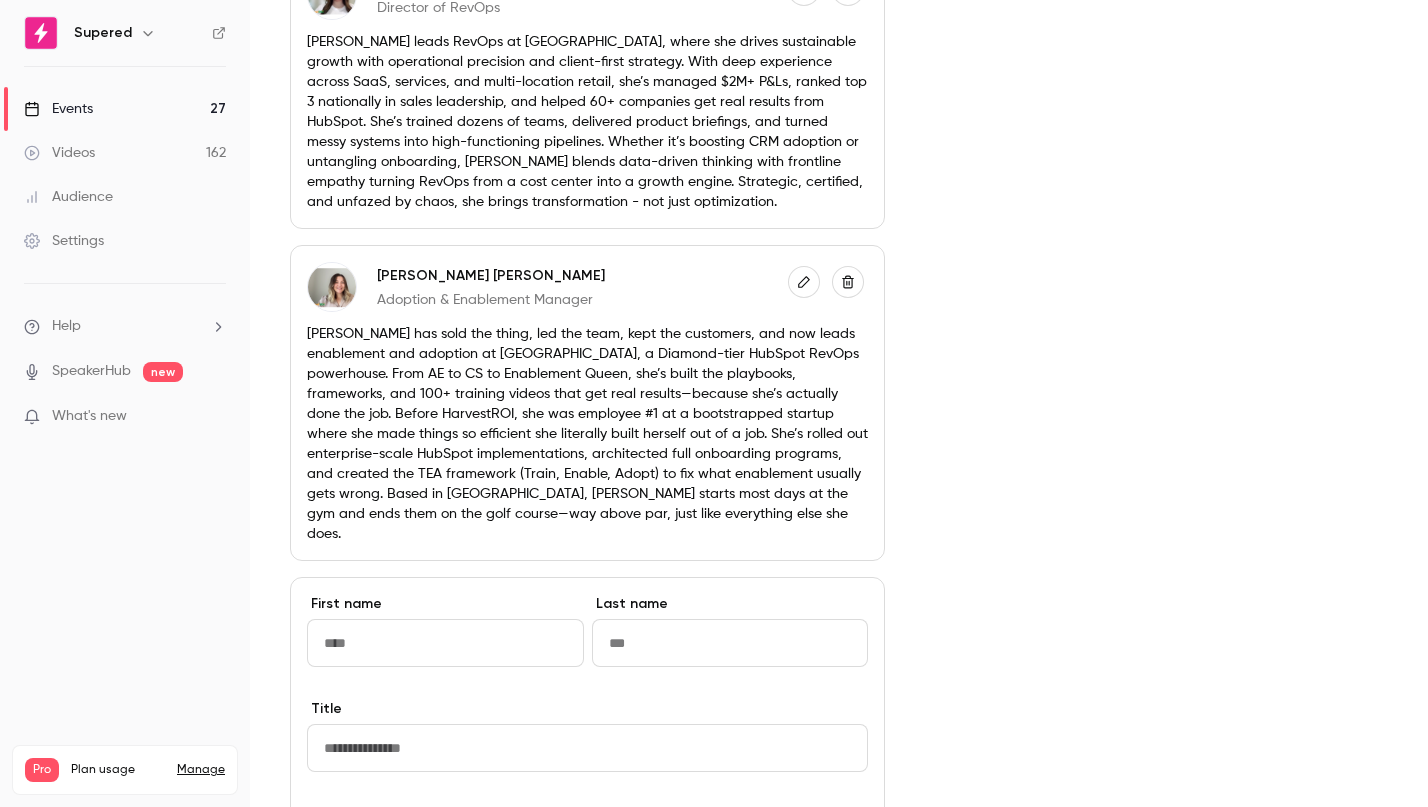 click at bounding box center (445, 643) 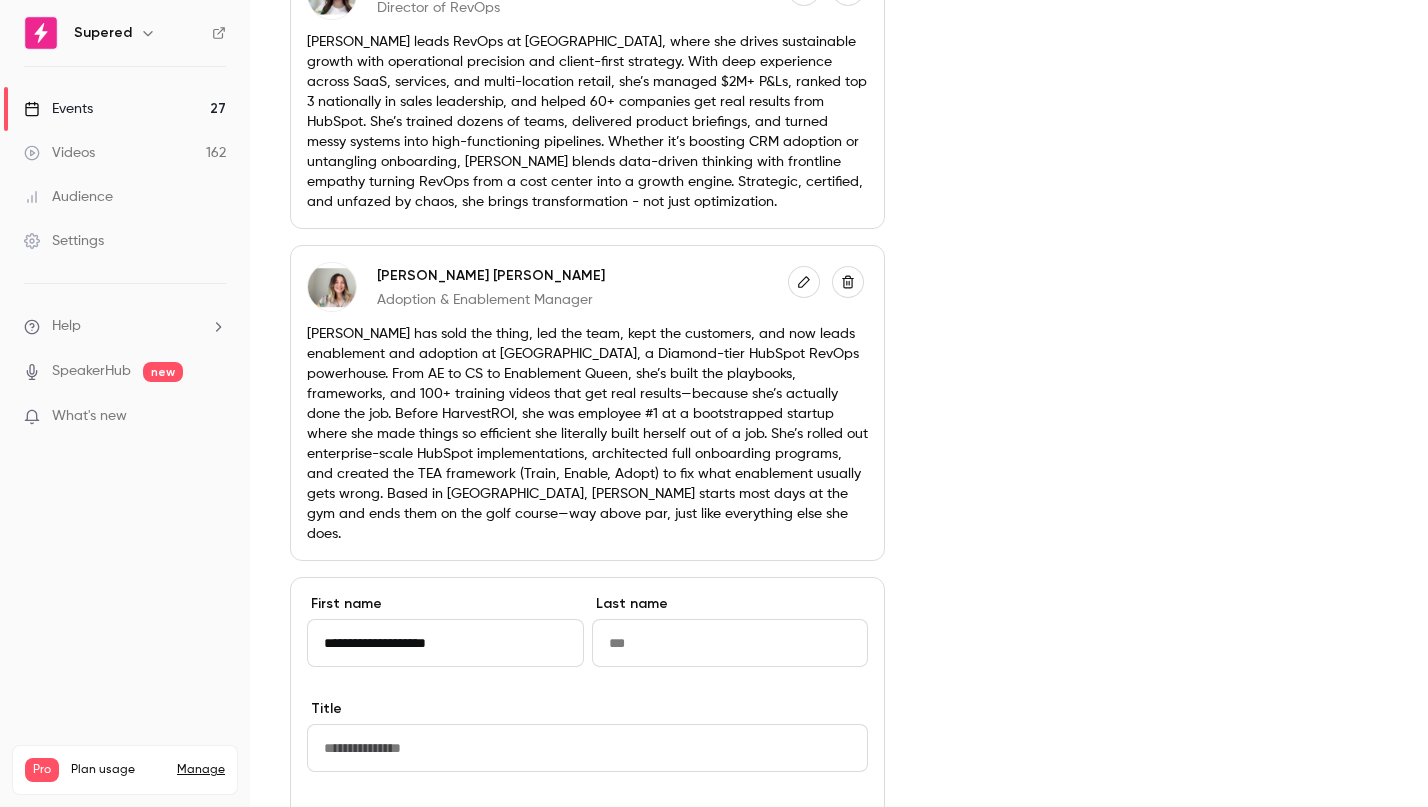 type on "**********" 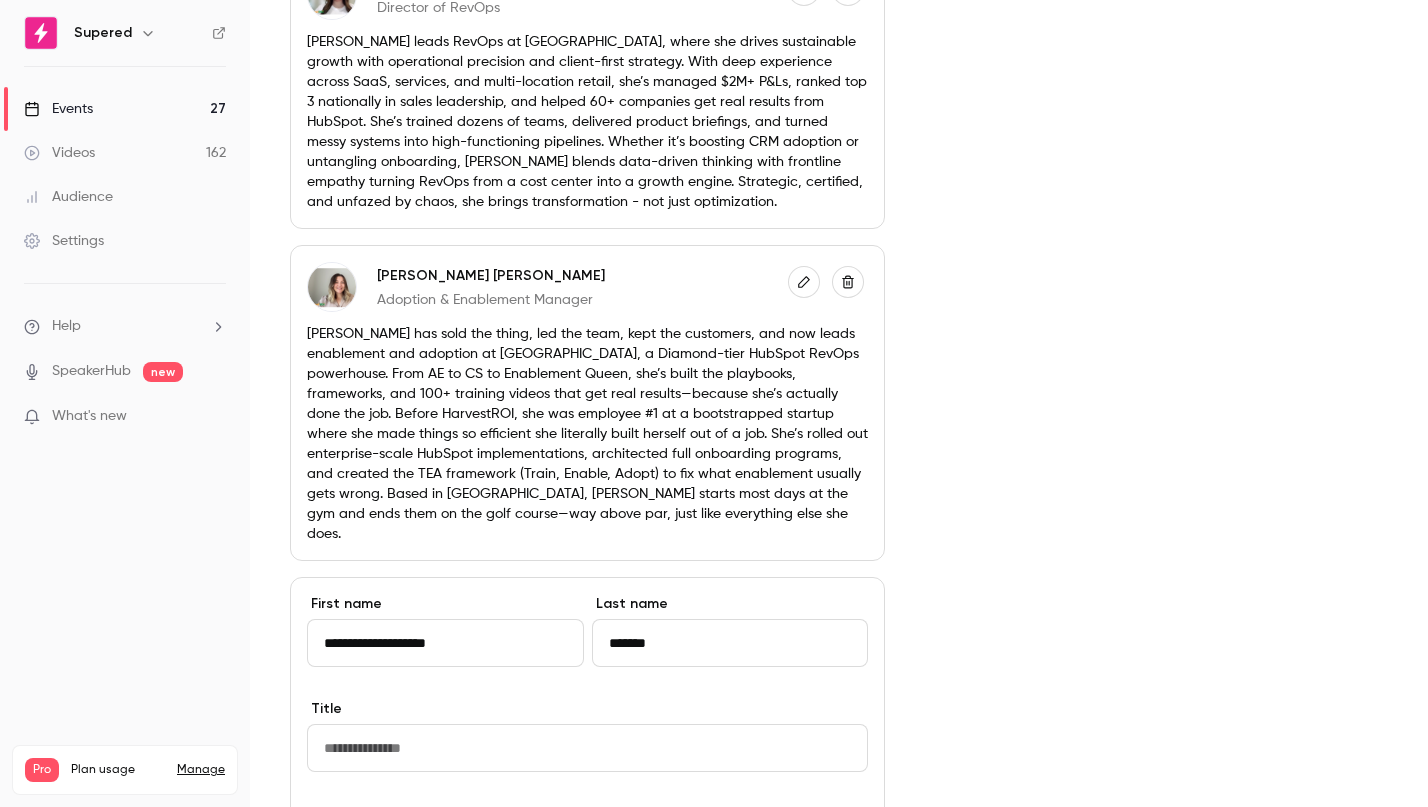 type on "*******" 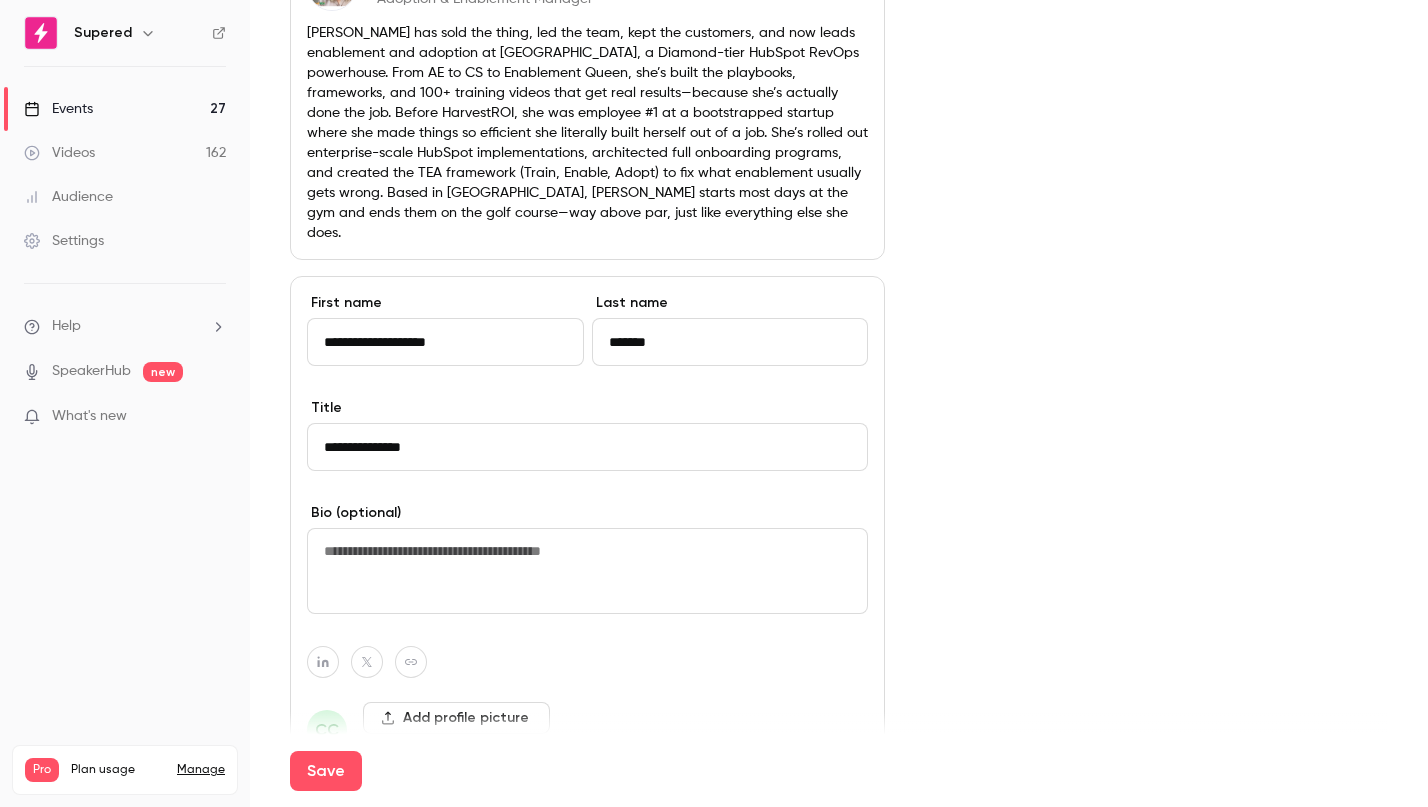 scroll, scrollTop: 1324, scrollLeft: 0, axis: vertical 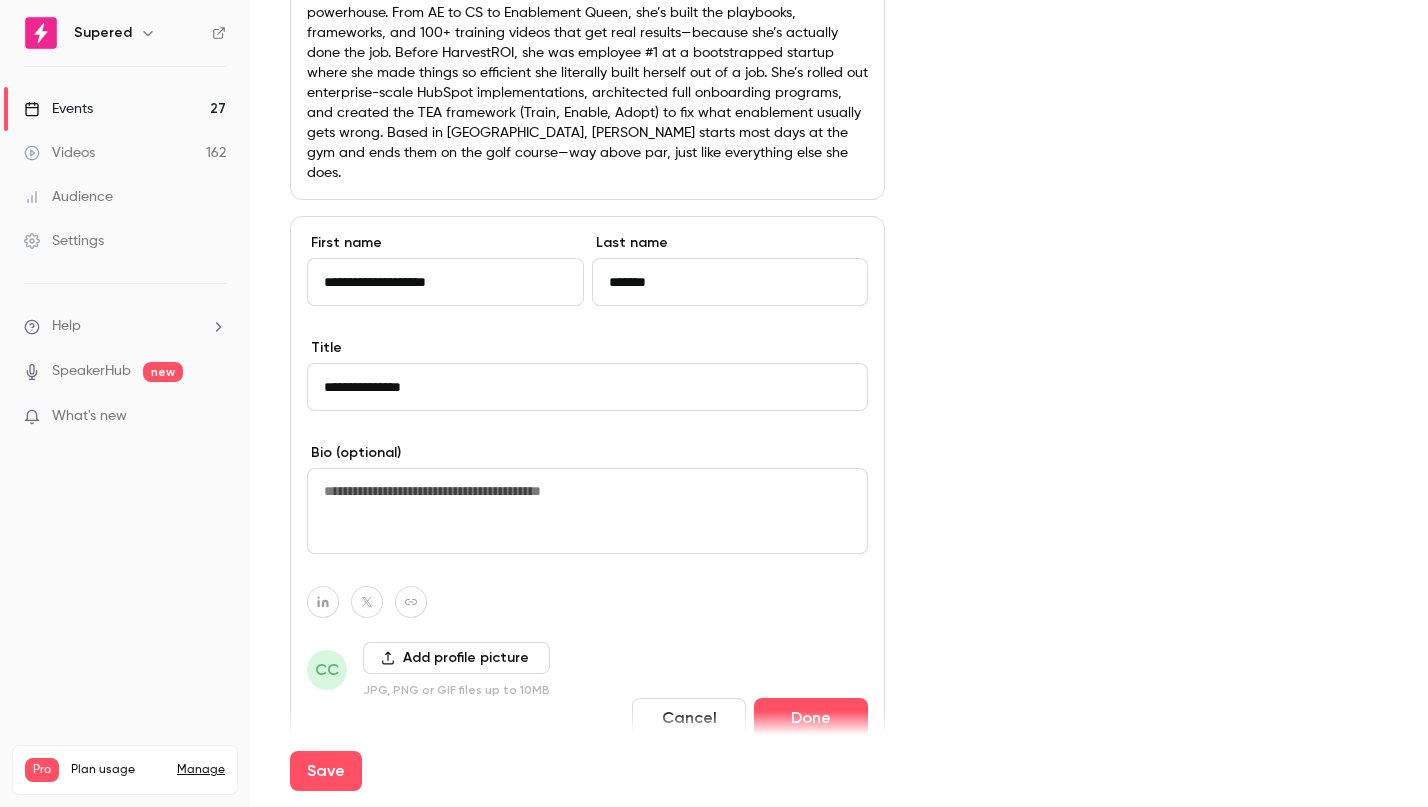 type on "**********" 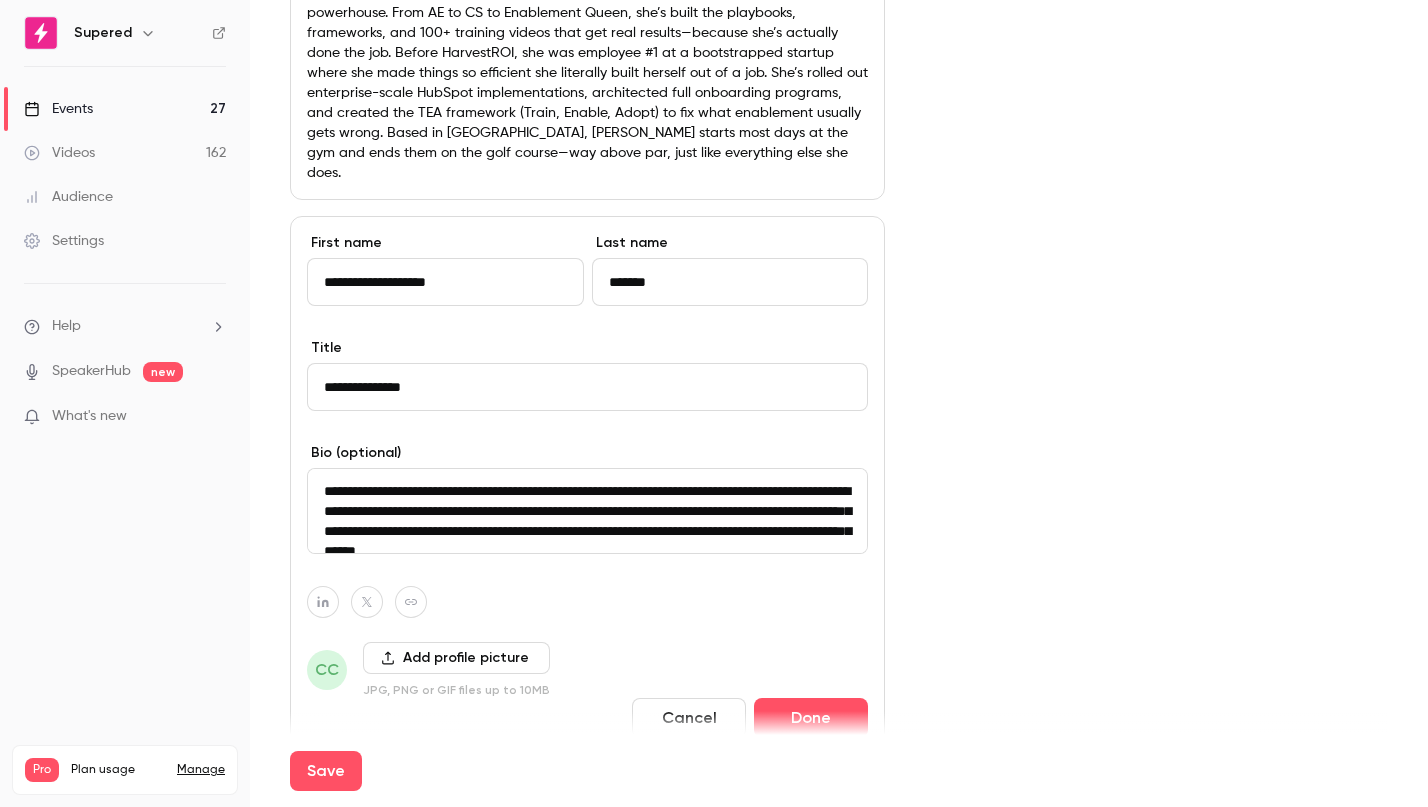 scroll, scrollTop: 125, scrollLeft: 0, axis: vertical 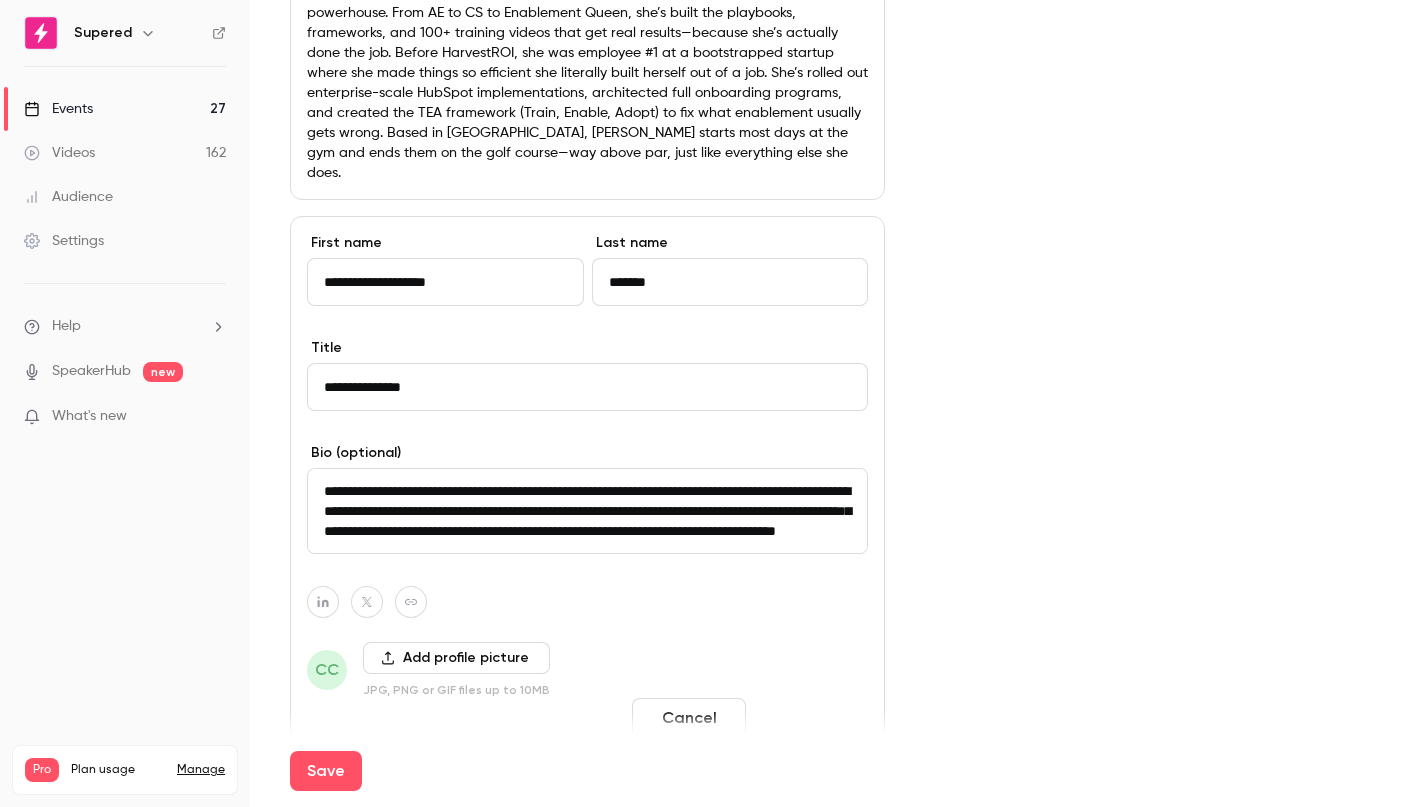 type on "**********" 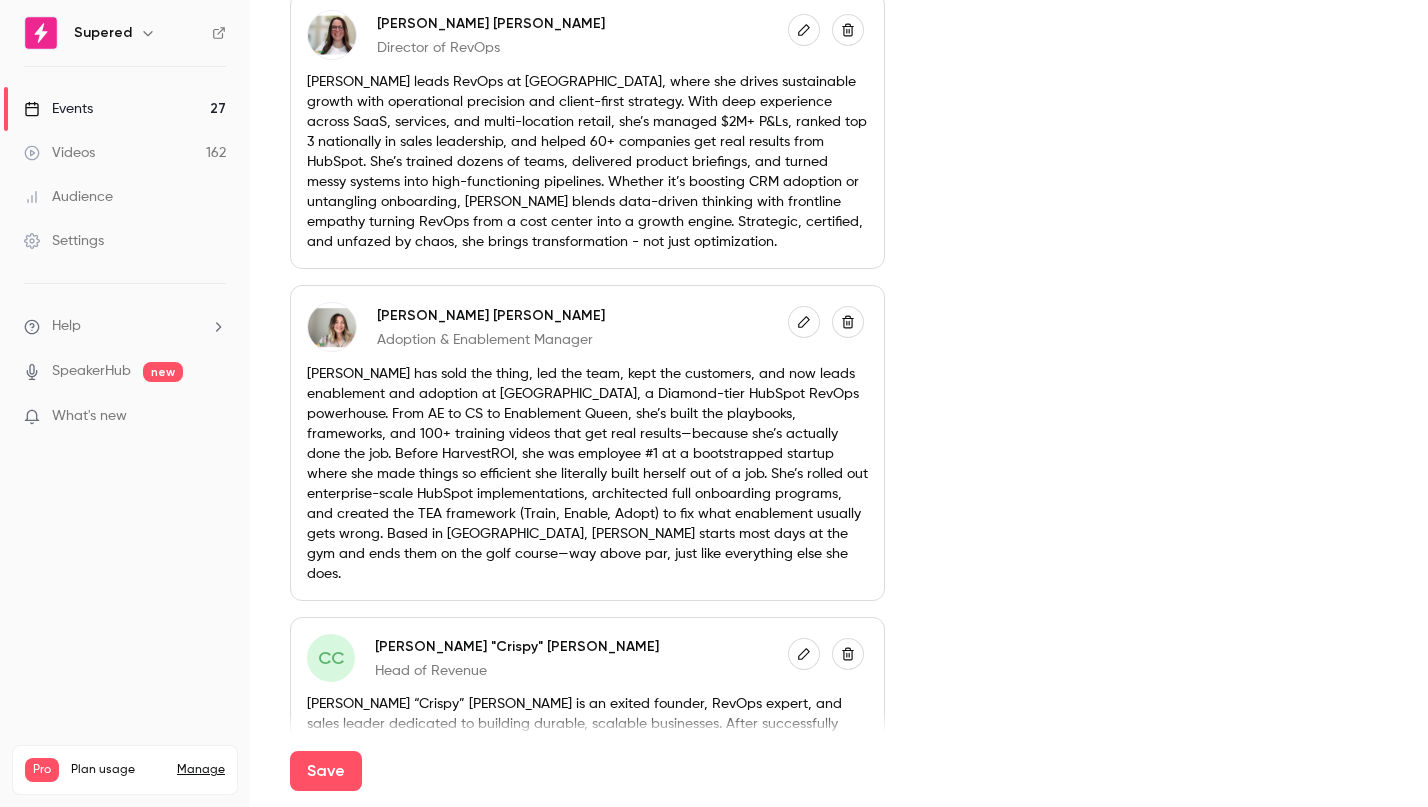scroll, scrollTop: 1233, scrollLeft: 0, axis: vertical 